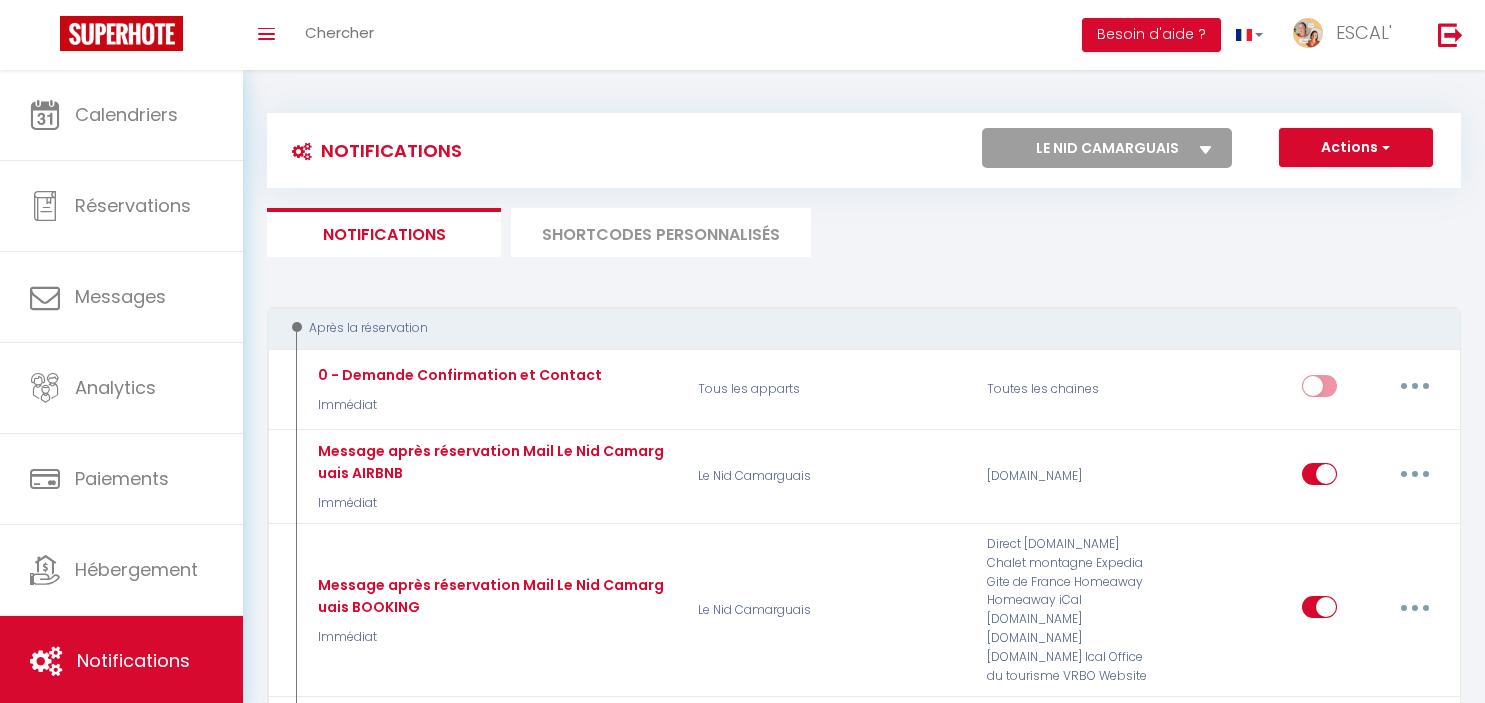 select on "70758" 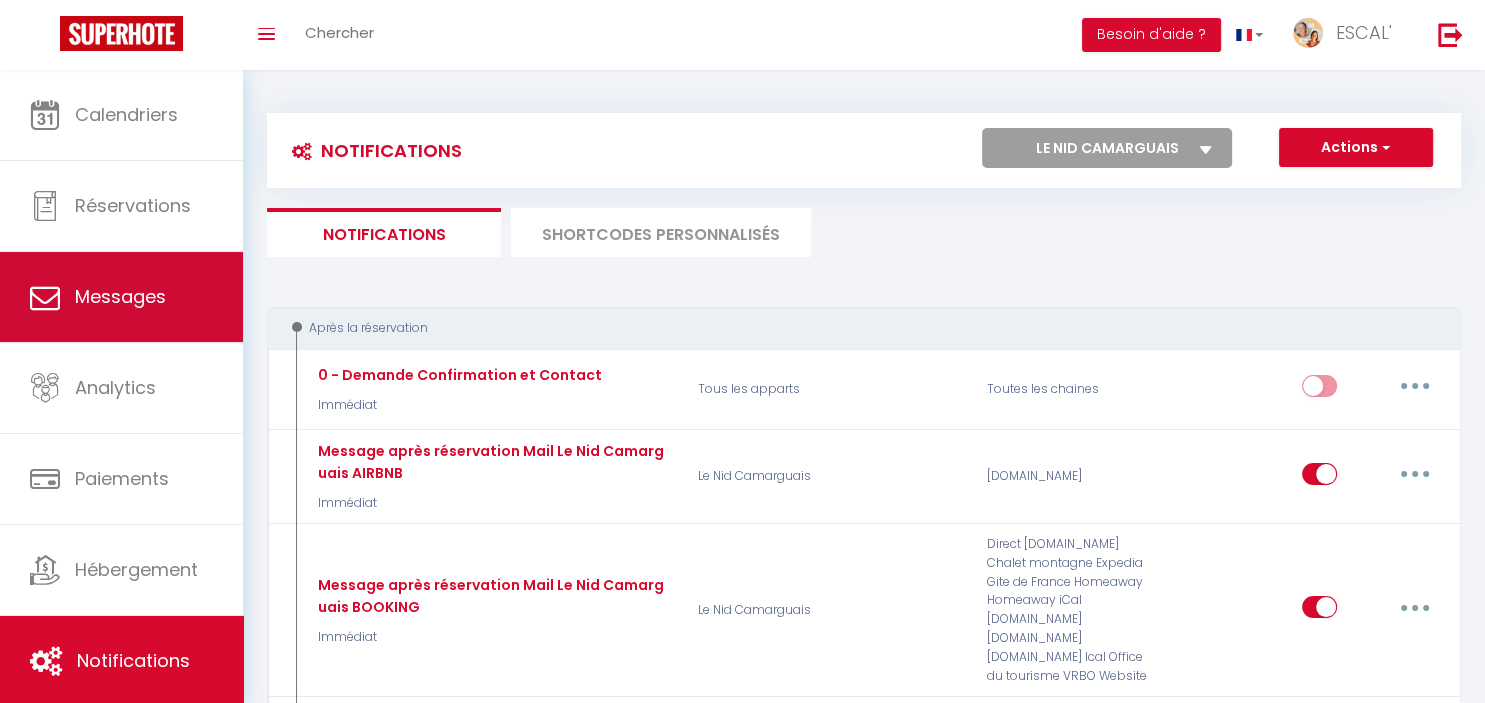 scroll, scrollTop: 0, scrollLeft: 0, axis: both 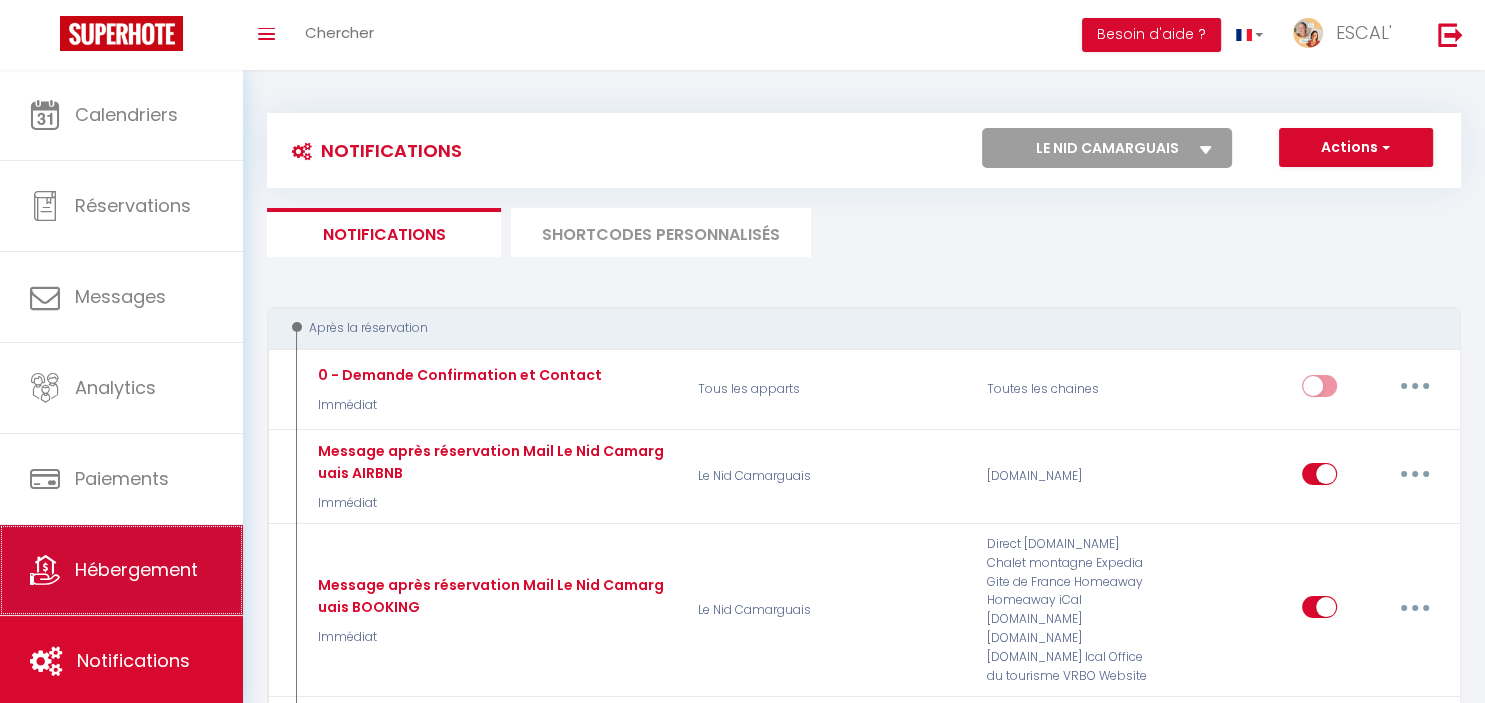 click on "Hébergement" at bounding box center [136, 569] 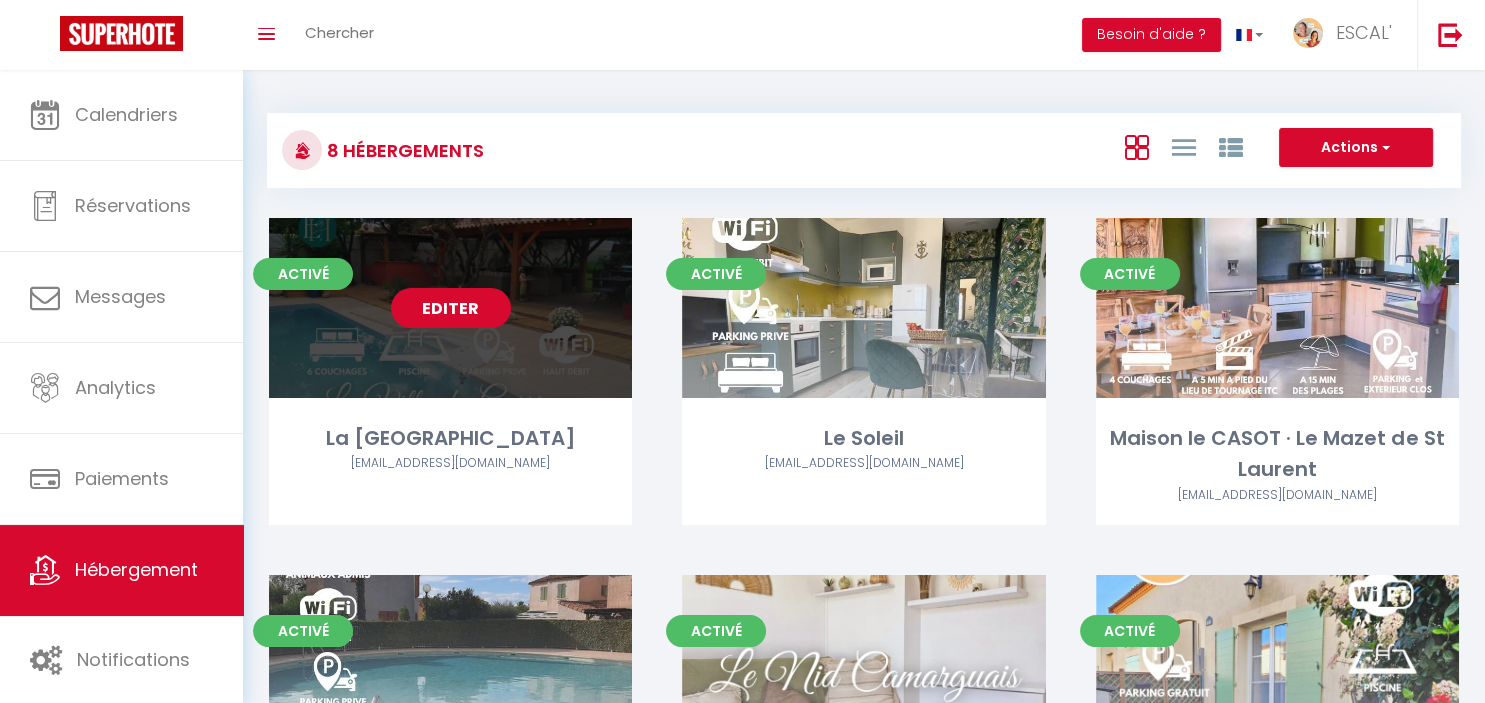 click on "Editer" at bounding box center (451, 308) 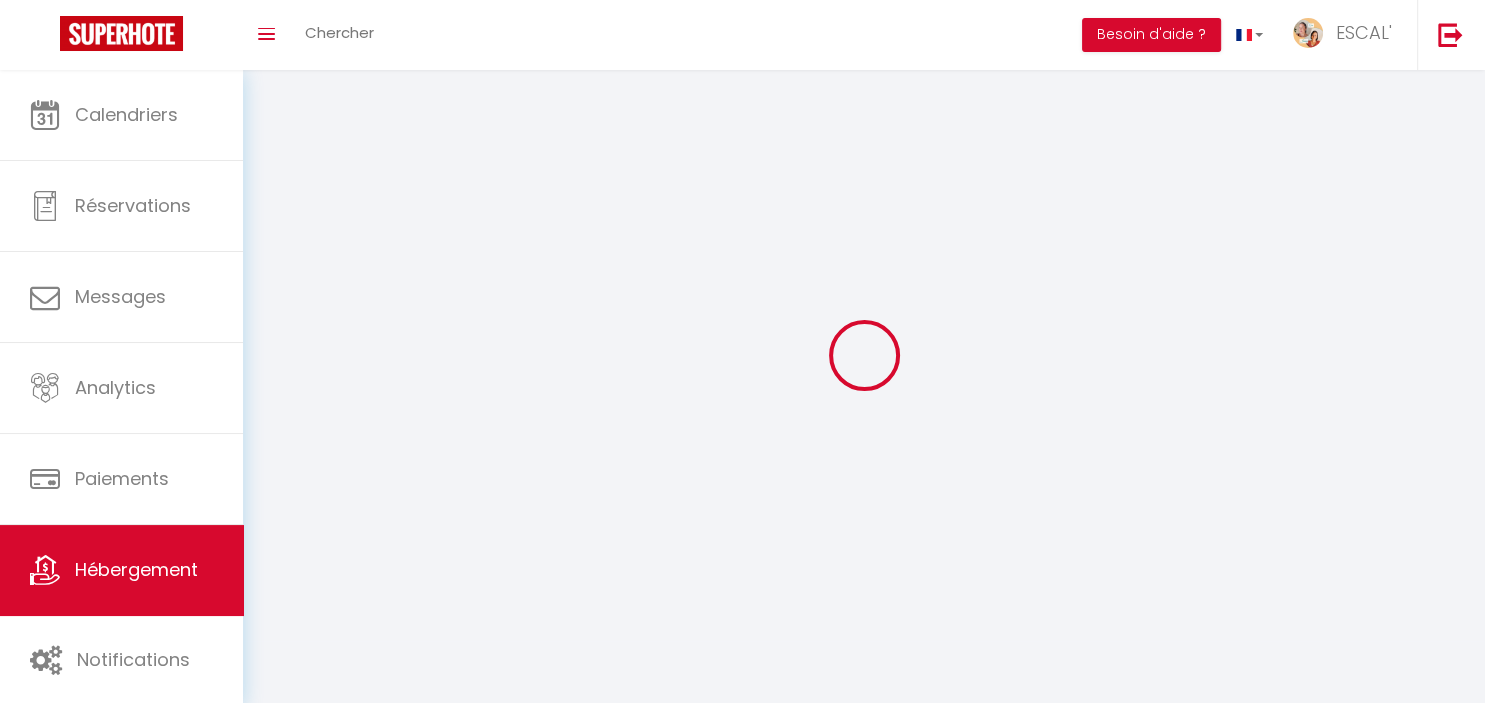 select 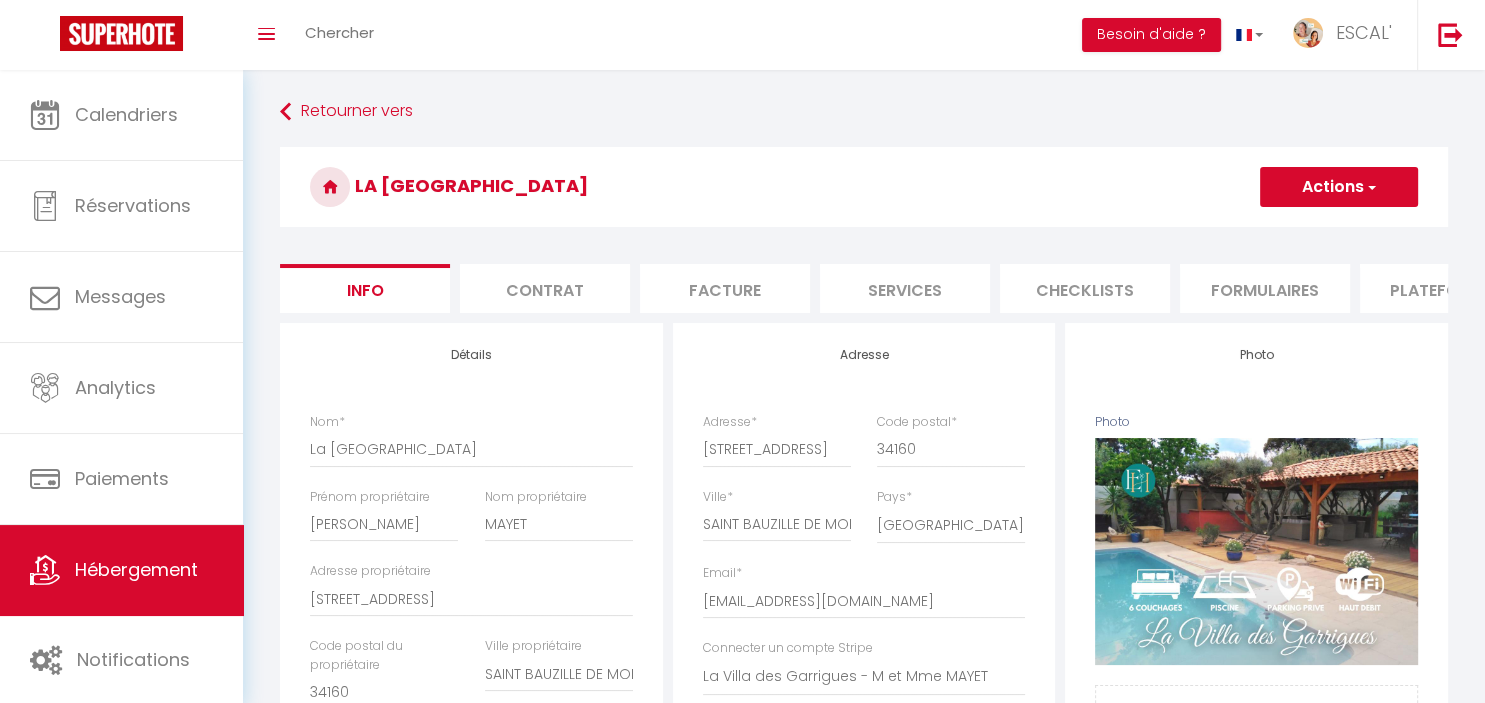 checkbox on "false" 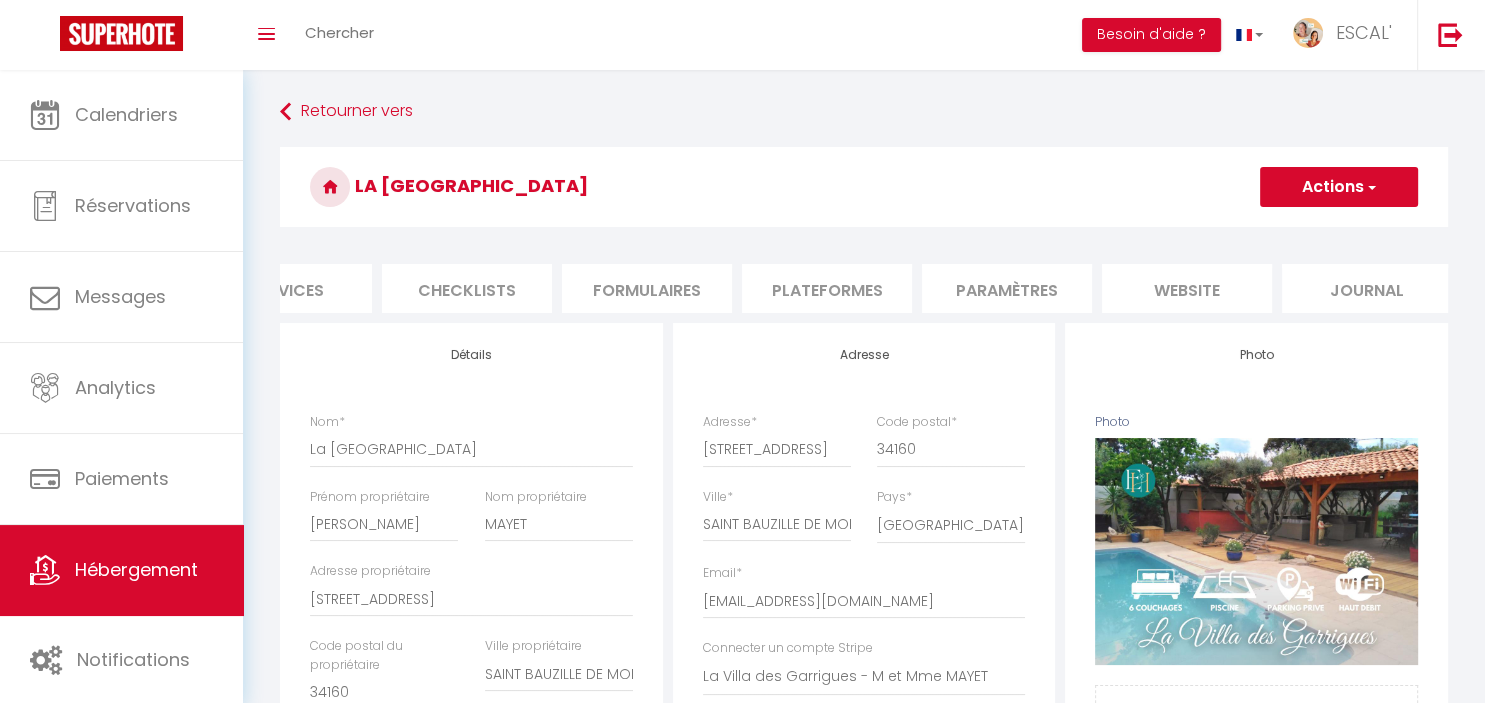 scroll, scrollTop: 0, scrollLeft: 632, axis: horizontal 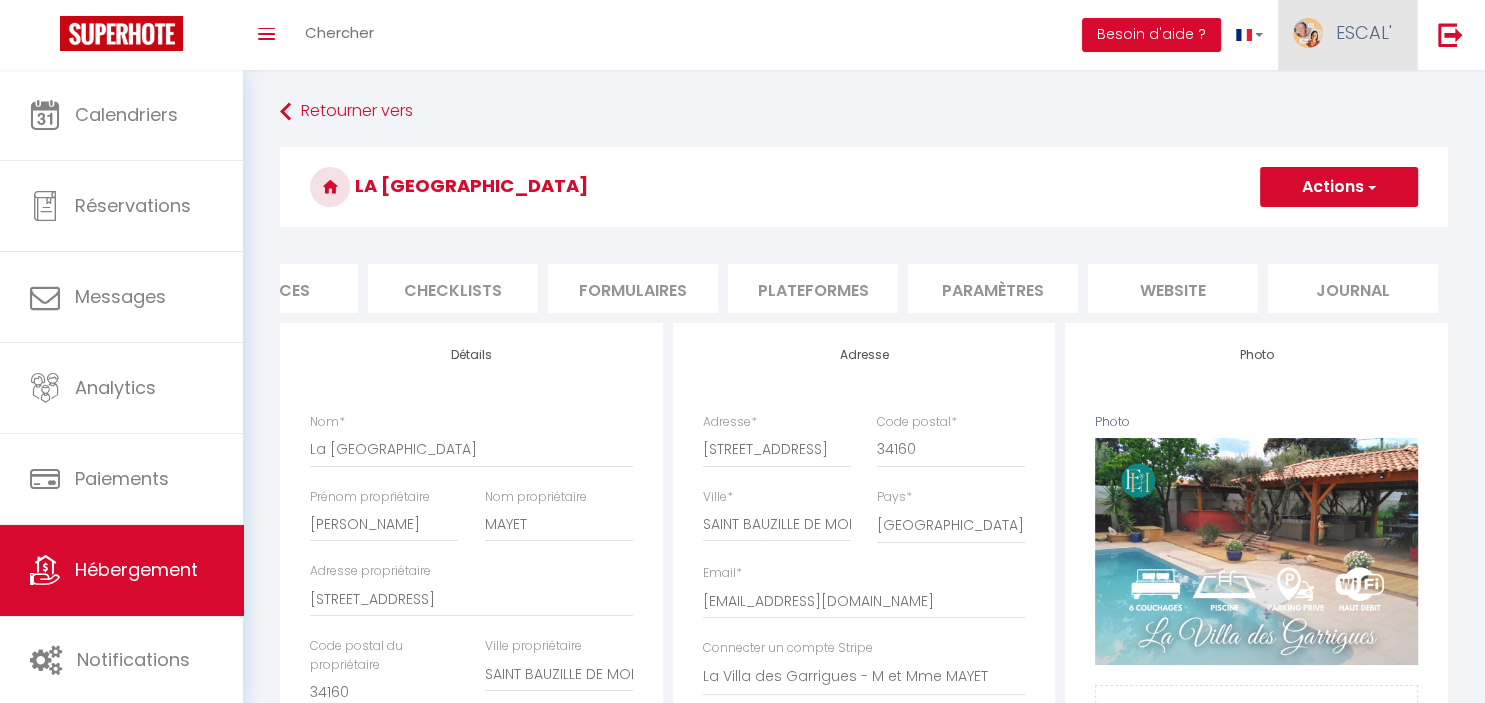 click on "ESCAL'" at bounding box center (1364, 32) 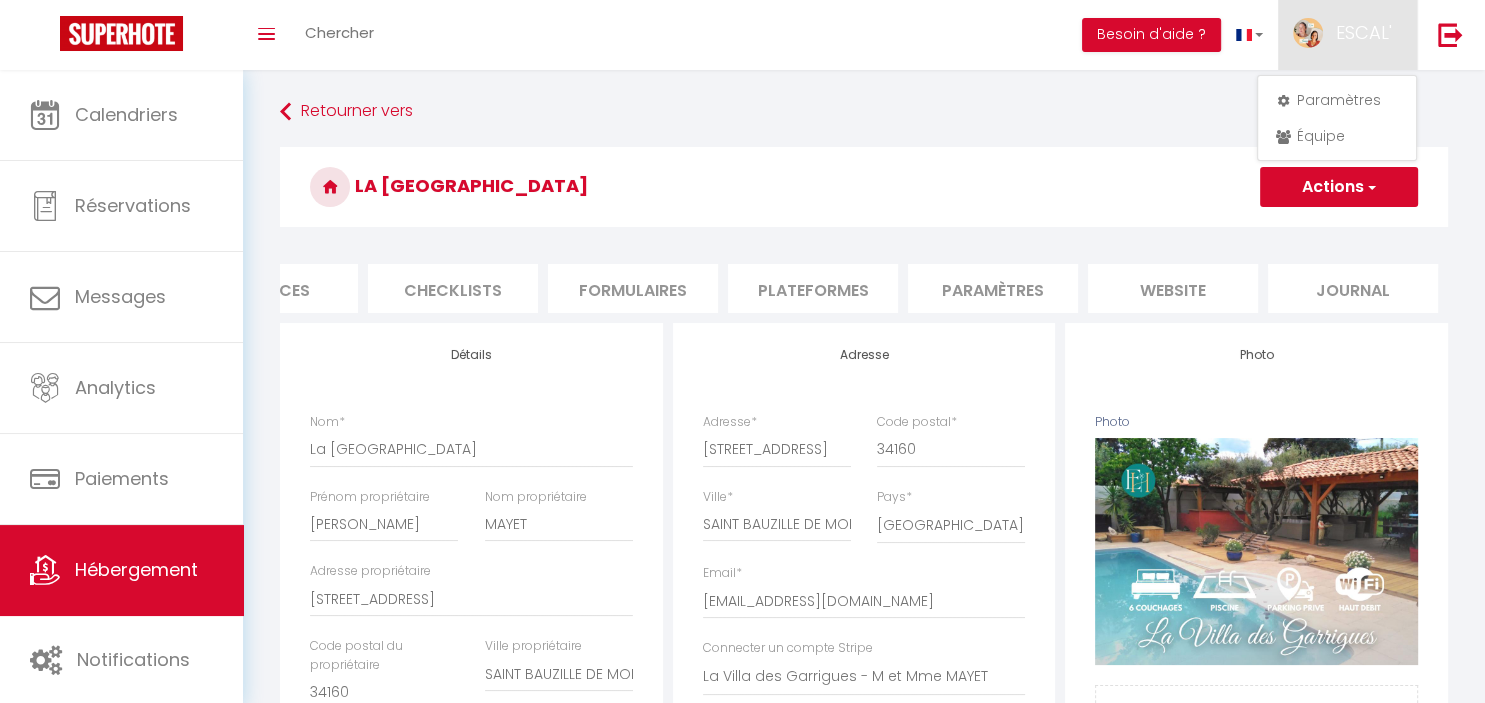 drag, startPoint x: 861, startPoint y: 314, endPoint x: 636, endPoint y: 332, distance: 225.71886 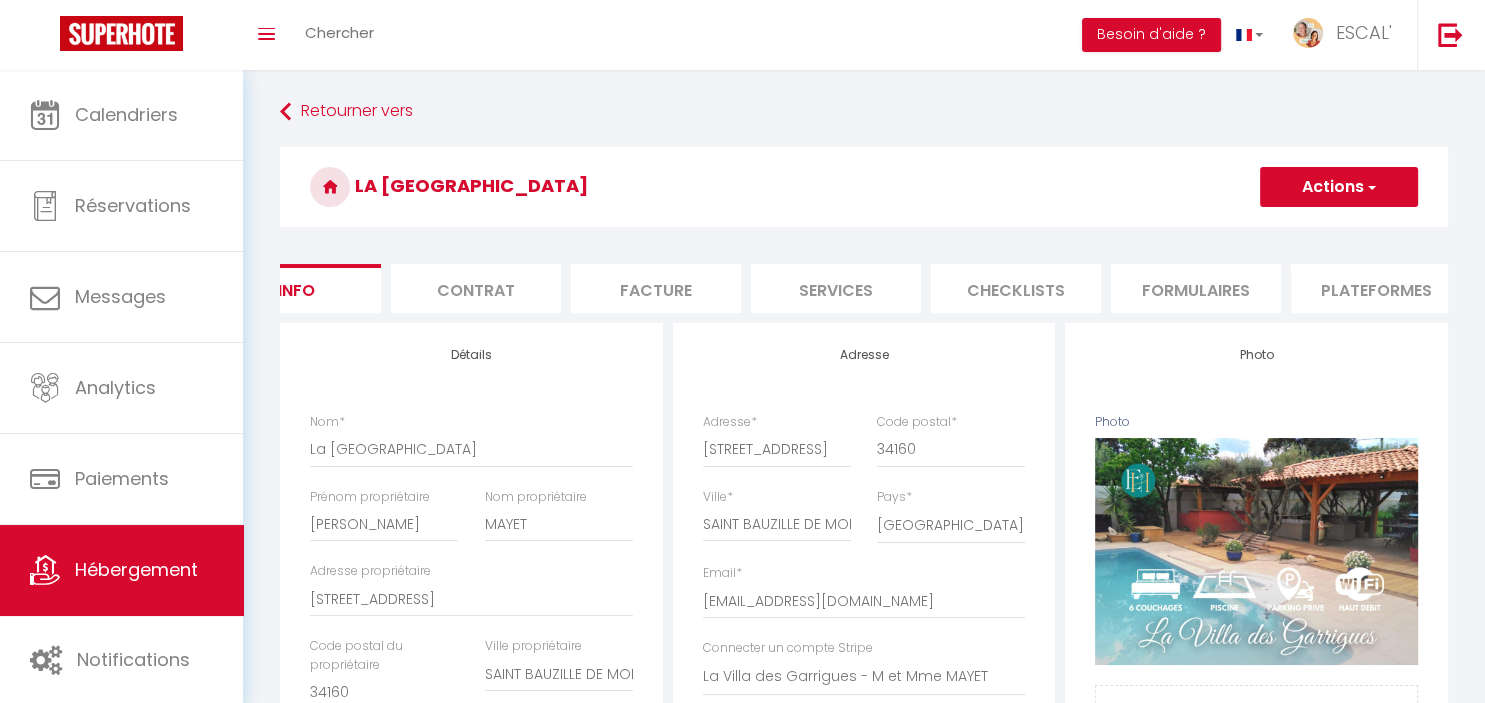 scroll, scrollTop: 0, scrollLeft: 0, axis: both 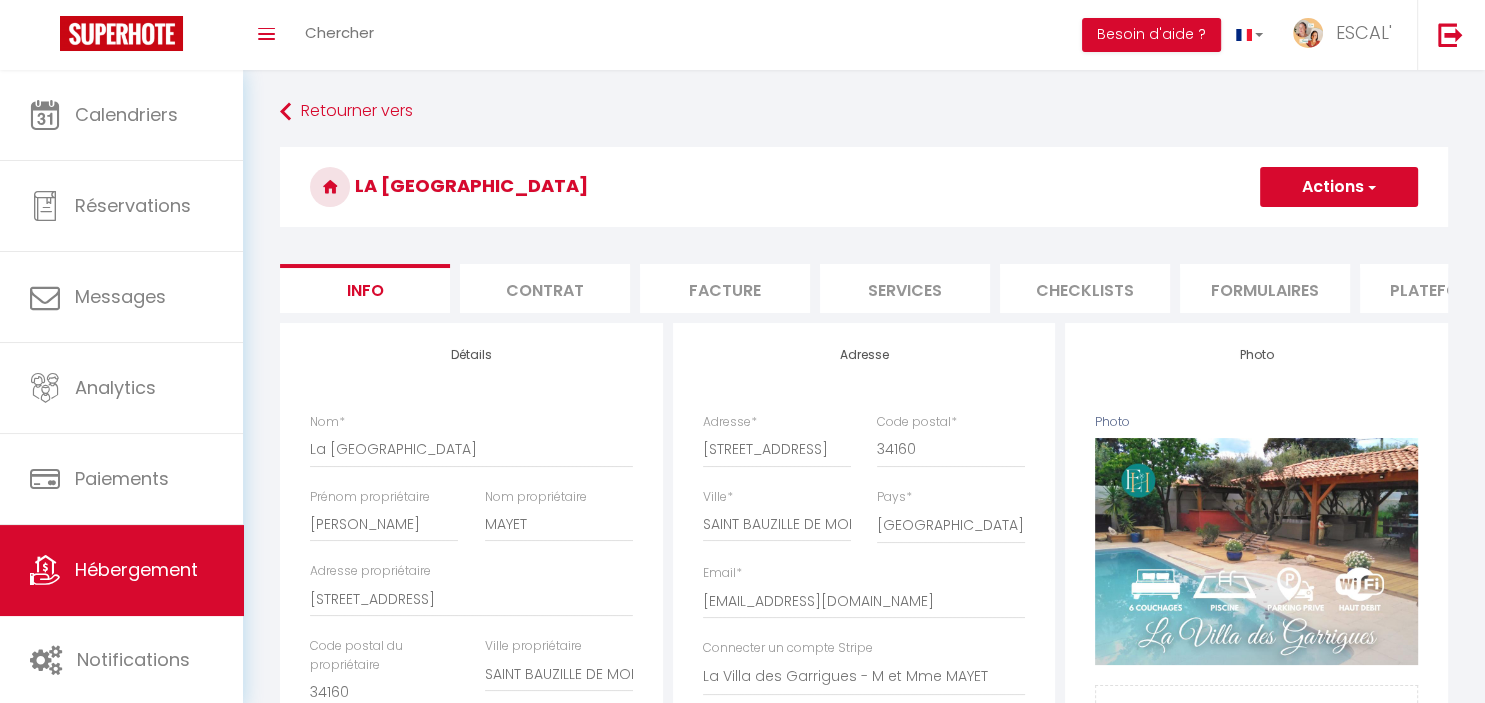 click on "Actions" at bounding box center (1339, 187) 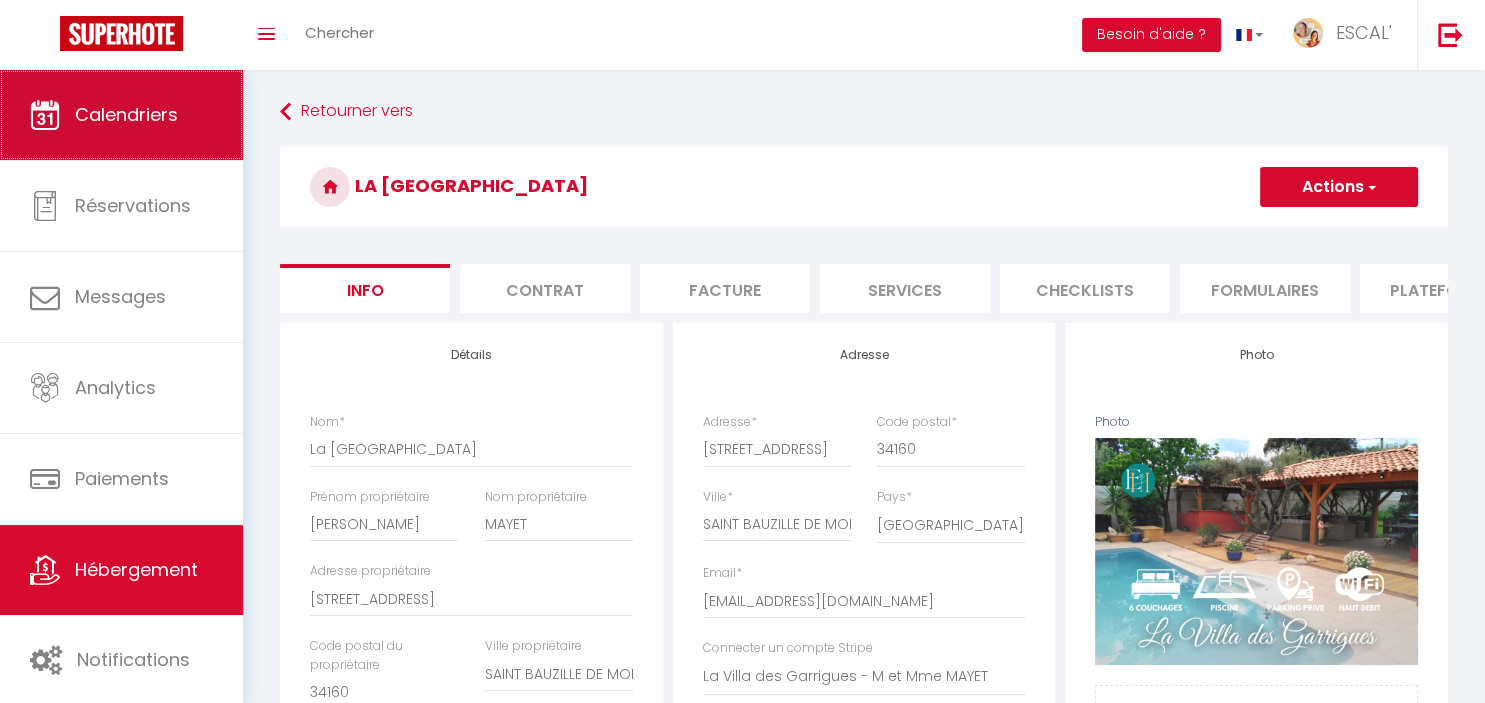 click on "Calendriers" at bounding box center [121, 115] 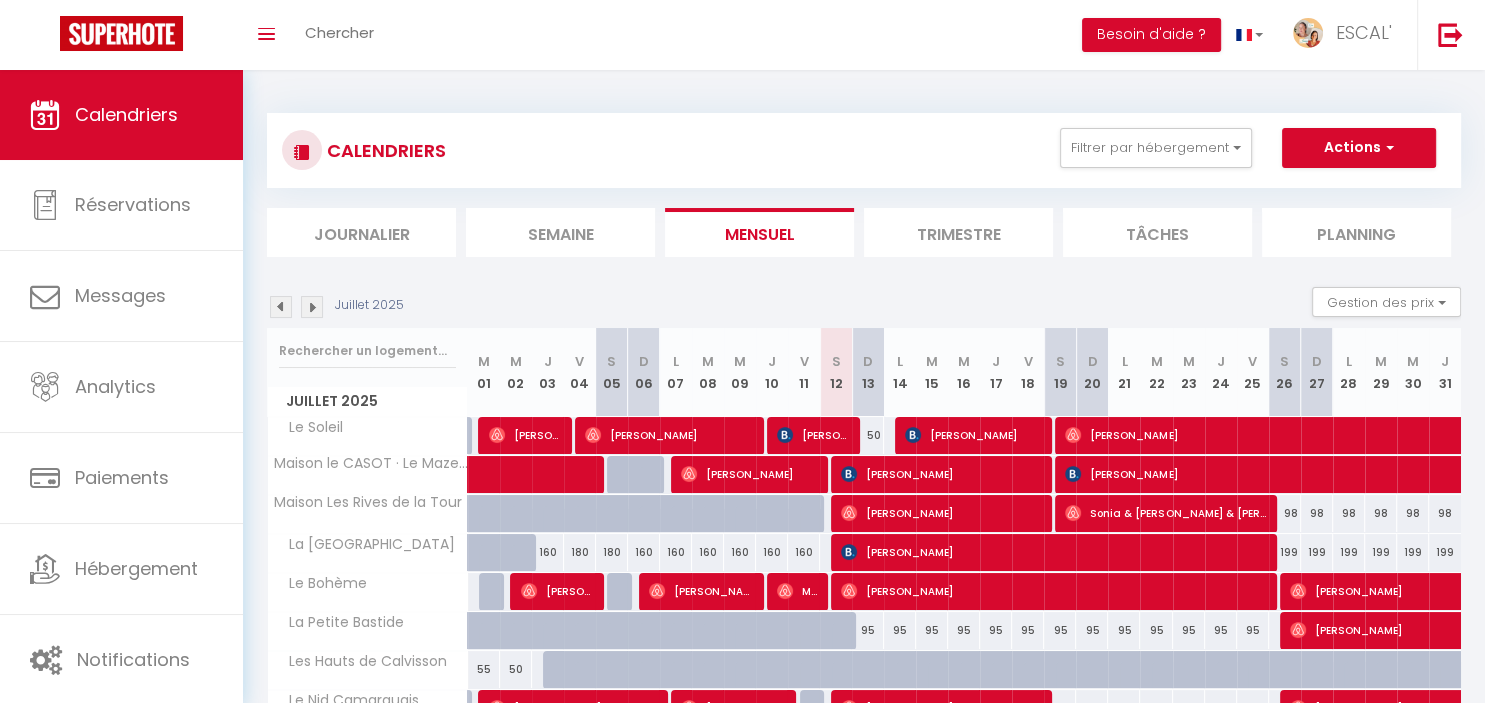 click on "[PERSON_NAME]" at bounding box center [1054, 552] 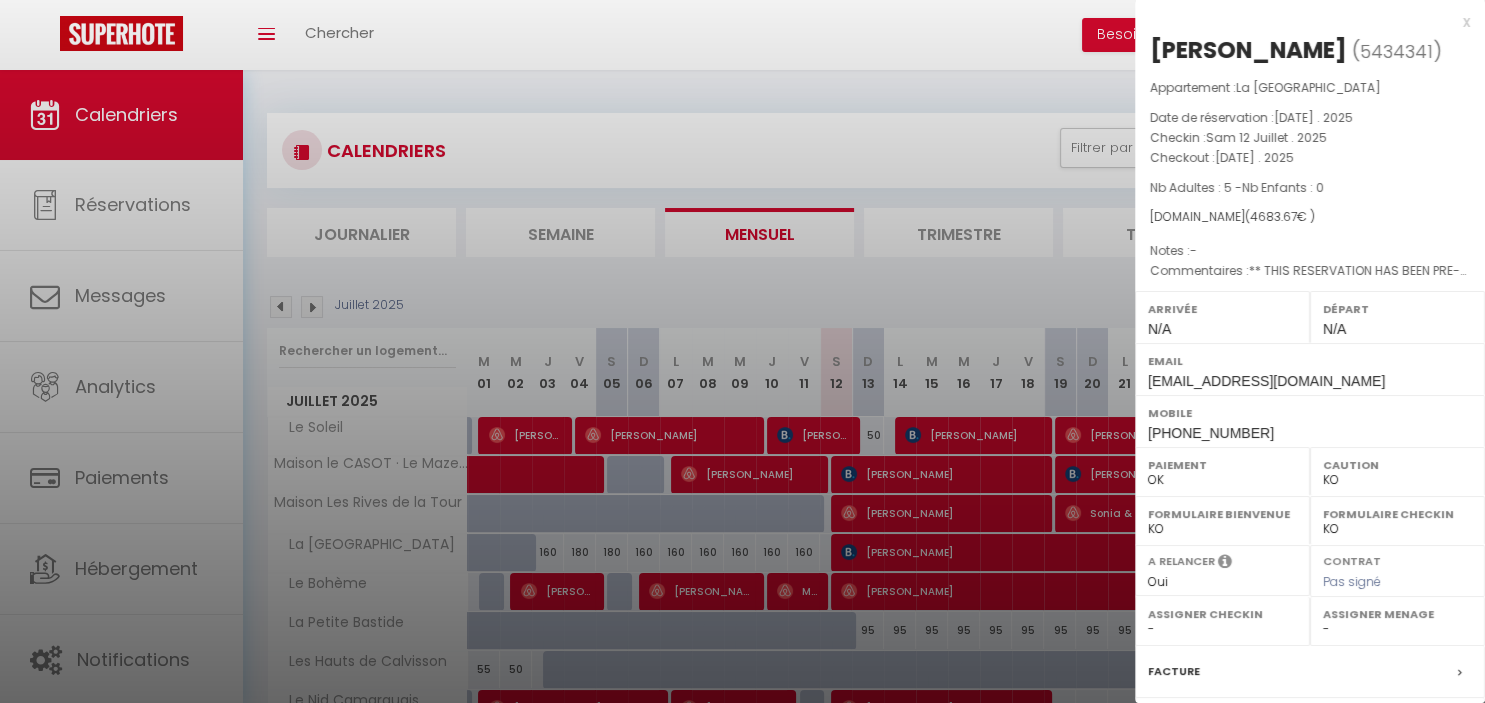 select on "43826" 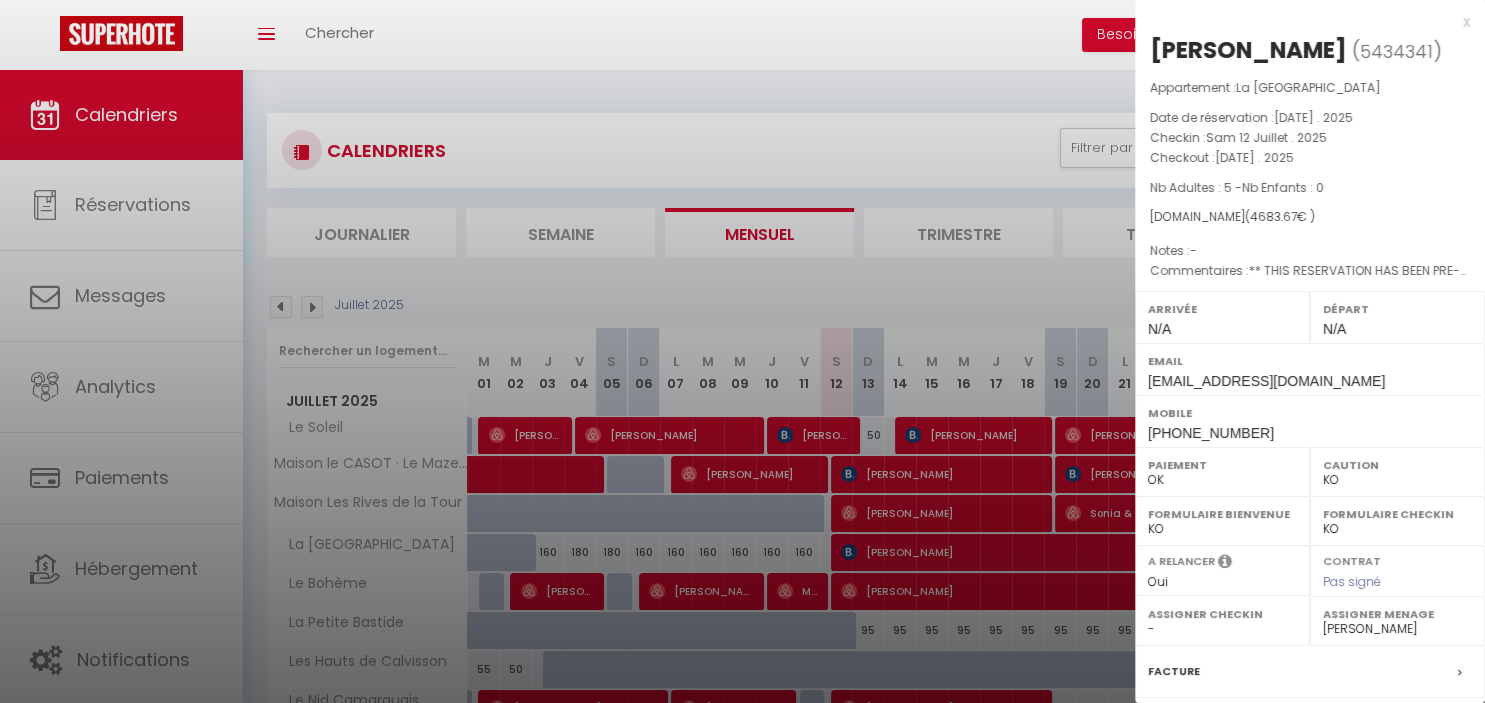 click on "Appartement :
La [GEOGRAPHIC_DATA]
Date de réservation :
[DATE] . 2025
Checkin :
[DATE] . 2025
Checkout :
[DATE] . 2025
Nb Adultes : 5 -
Nb Enfants :
0
[DOMAIN_NAME]
(
4683.67
€ )
Notes :
-
Commentaires :
** THIS RESERVATION HAS BEEN PRE-PAID **
BOOKING NOTE : Payment charge is EUR 65.5714304" at bounding box center [1310, 180] 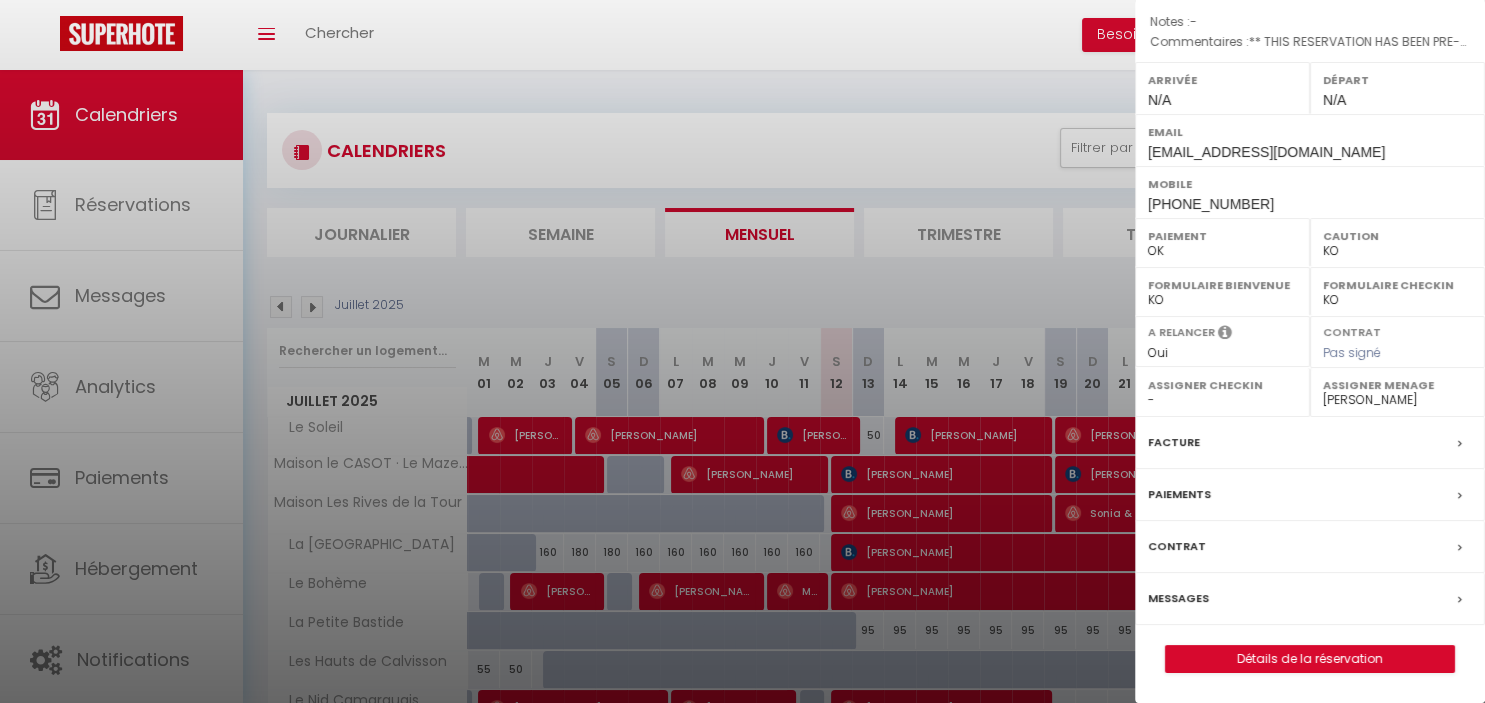 scroll, scrollTop: 258, scrollLeft: 0, axis: vertical 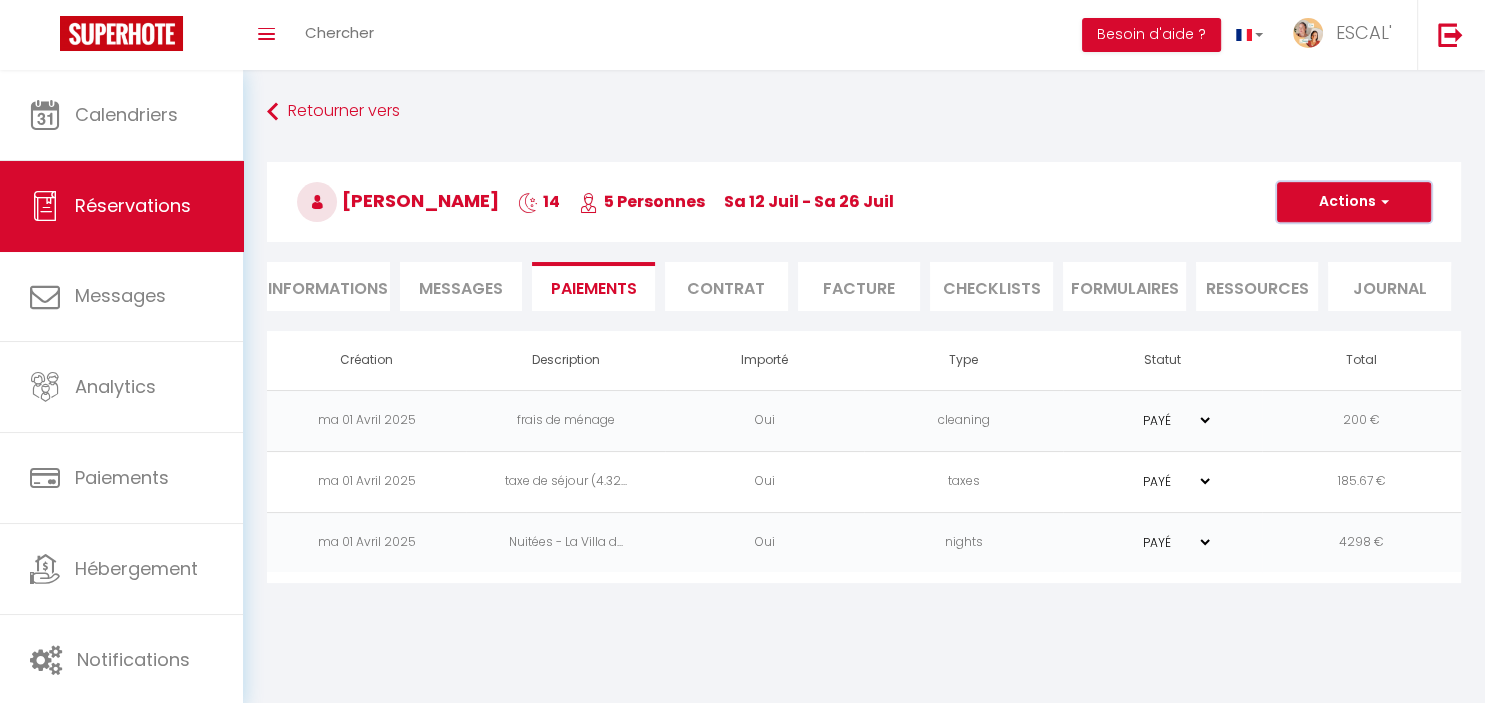 click on "Actions" at bounding box center (1354, 202) 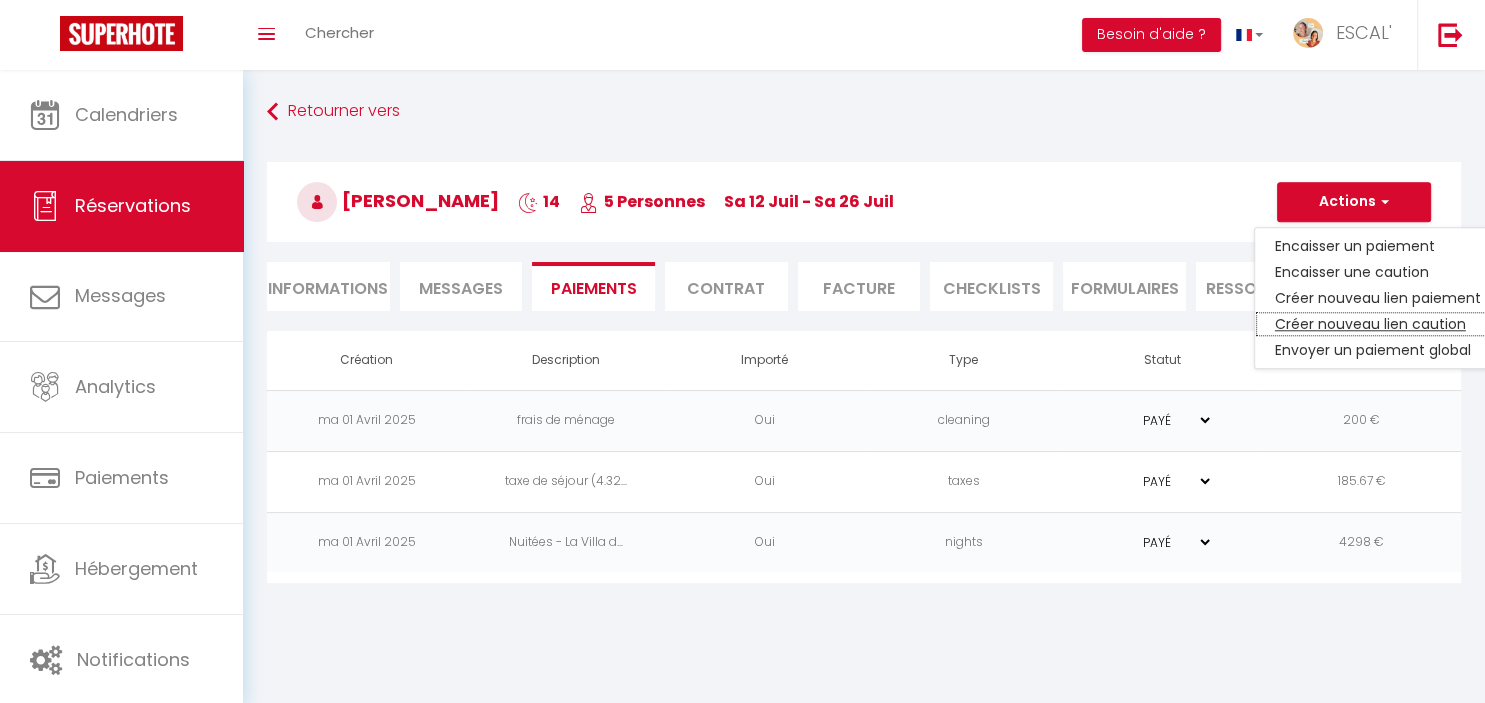 click on "Créer nouveau lien caution" at bounding box center [1378, 324] 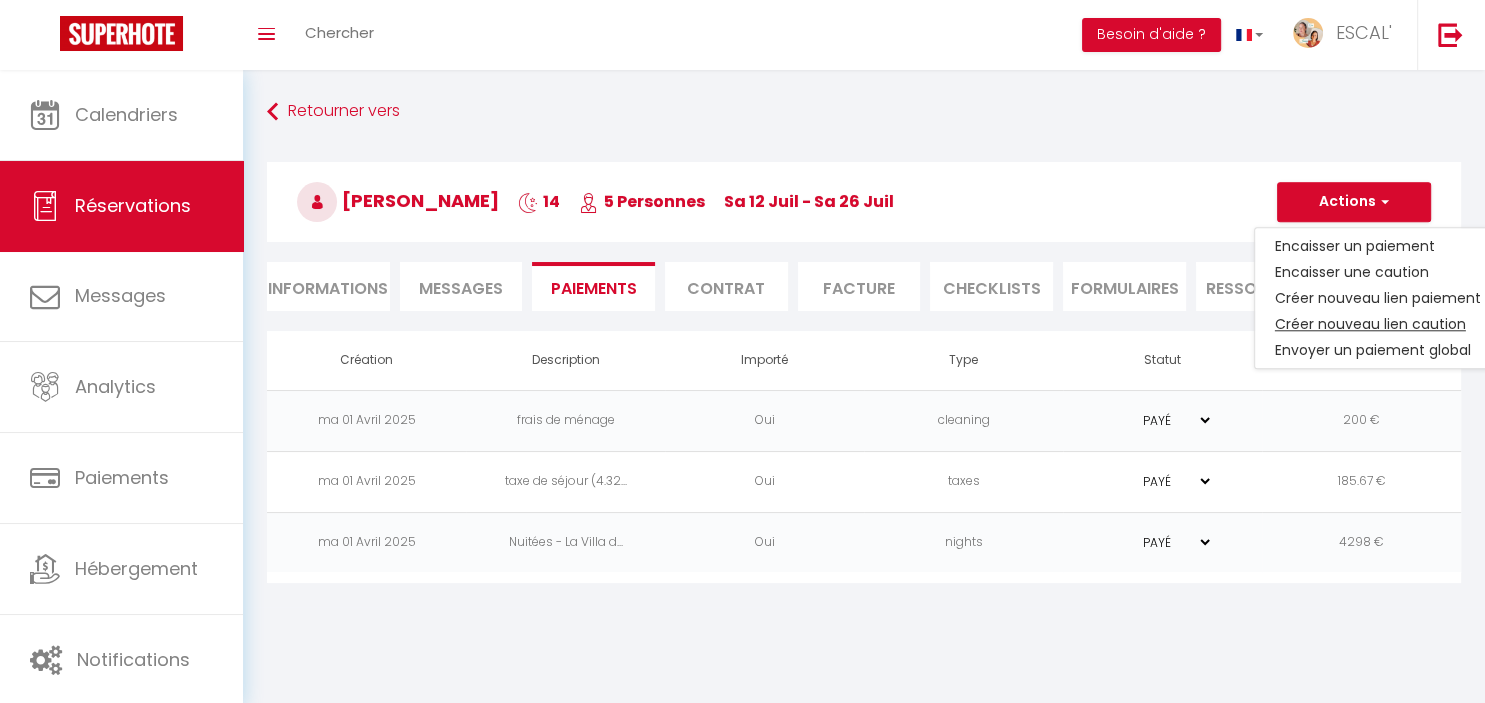 select on "nights" 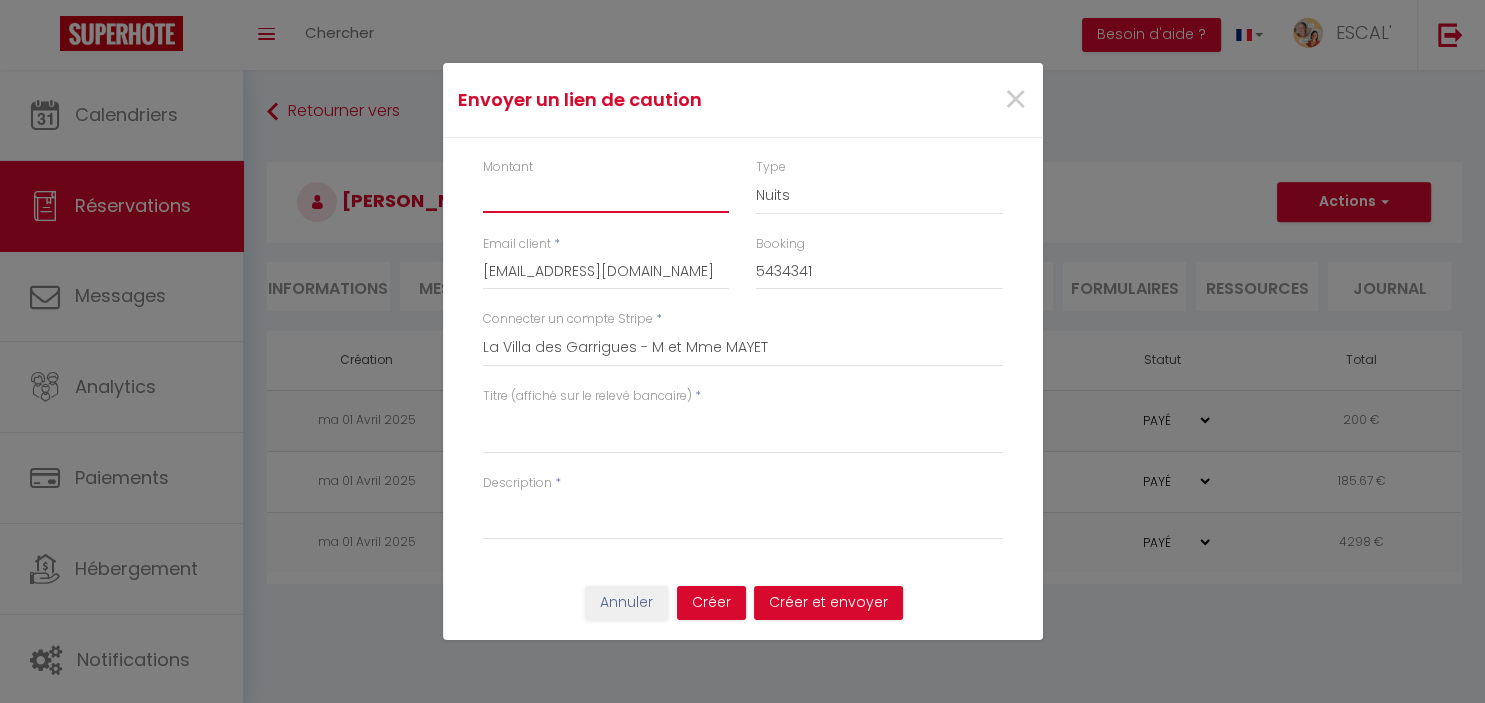 click on "Montant" at bounding box center (606, 195) 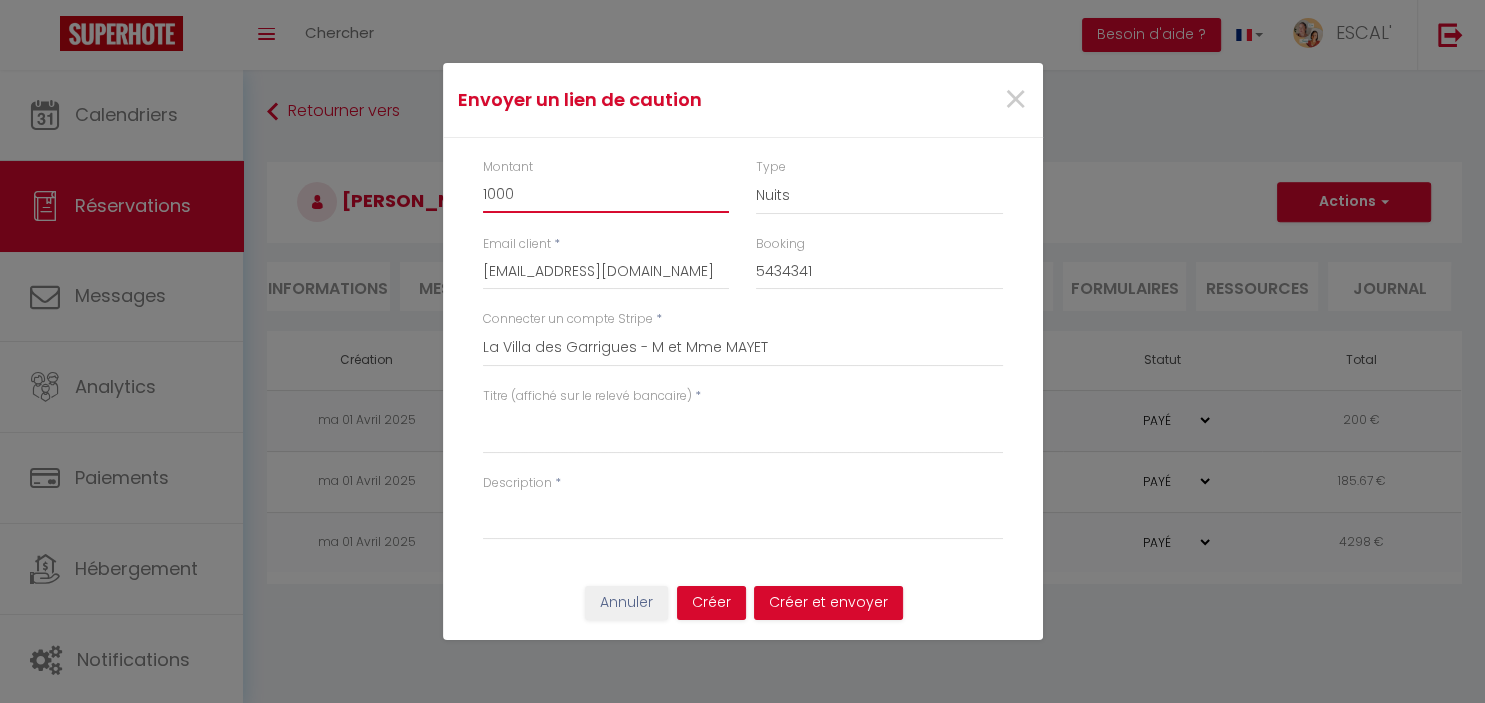 type on "1000" 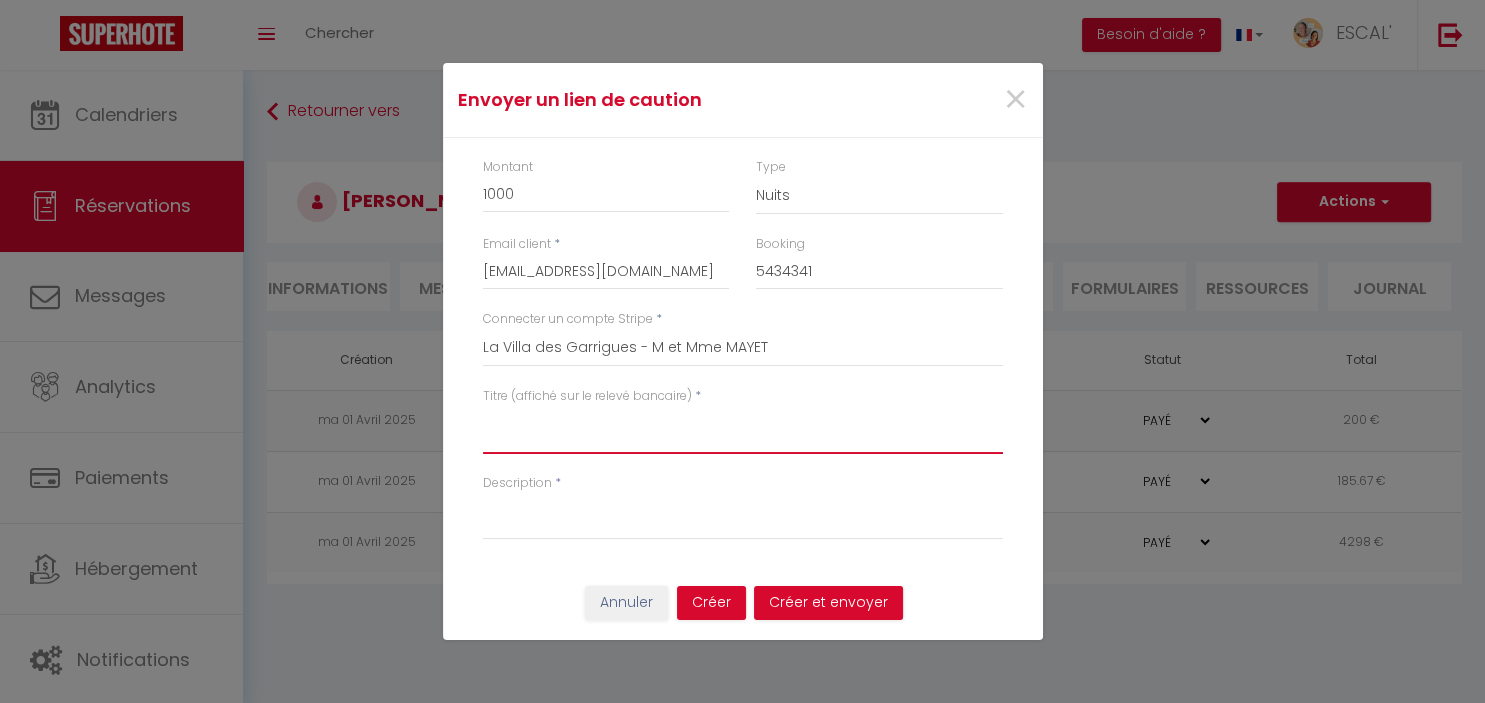 click on "Titre (affiché sur le relevé bancaire)" at bounding box center [743, 430] 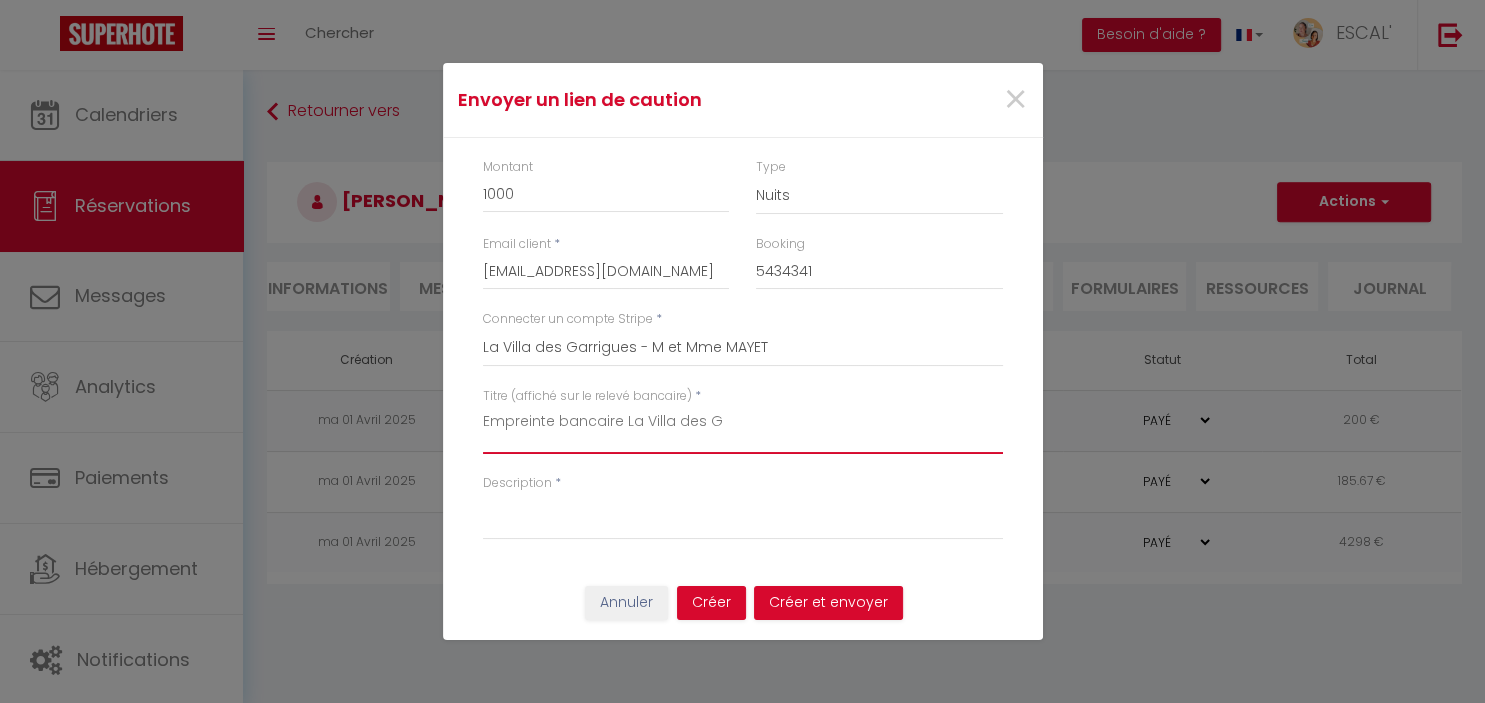 type on "Empreinte bancaire La Villa des G" 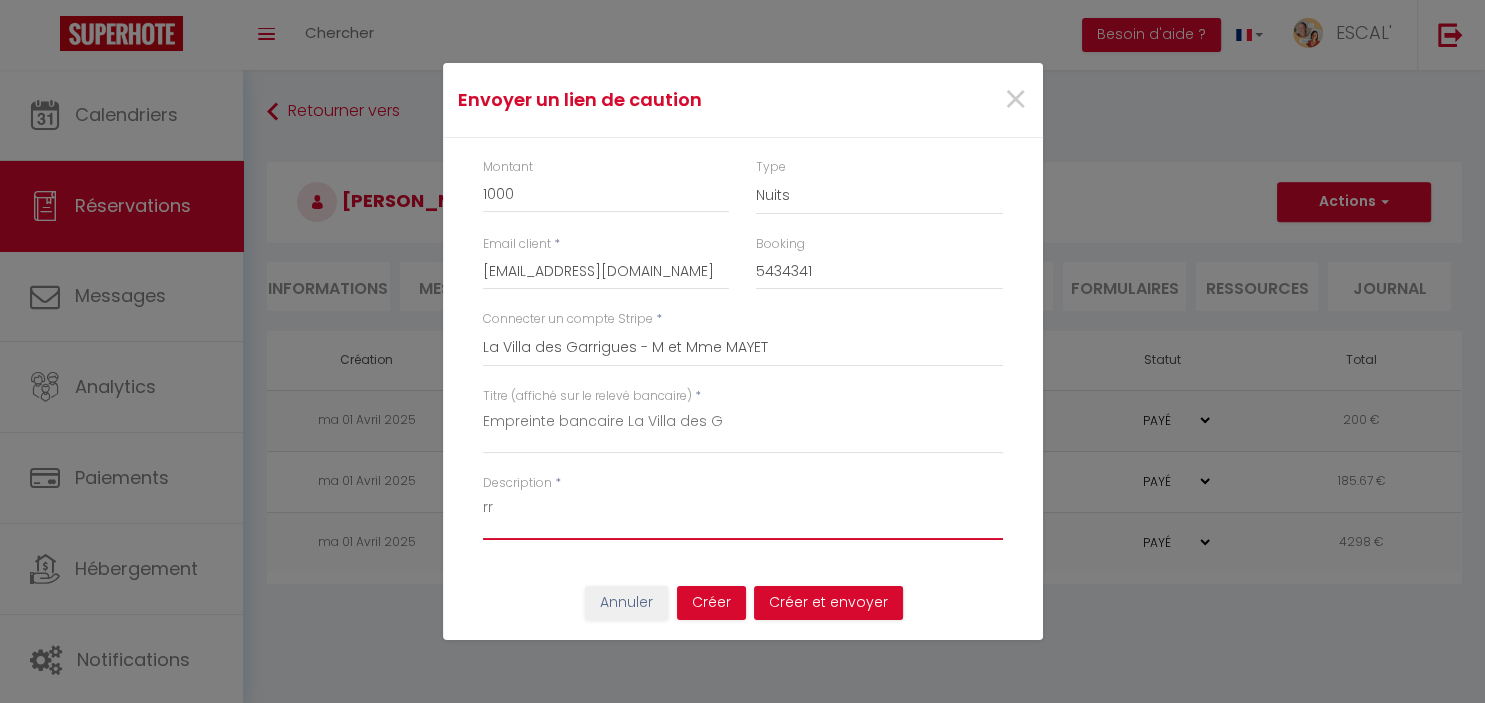 type on "r" 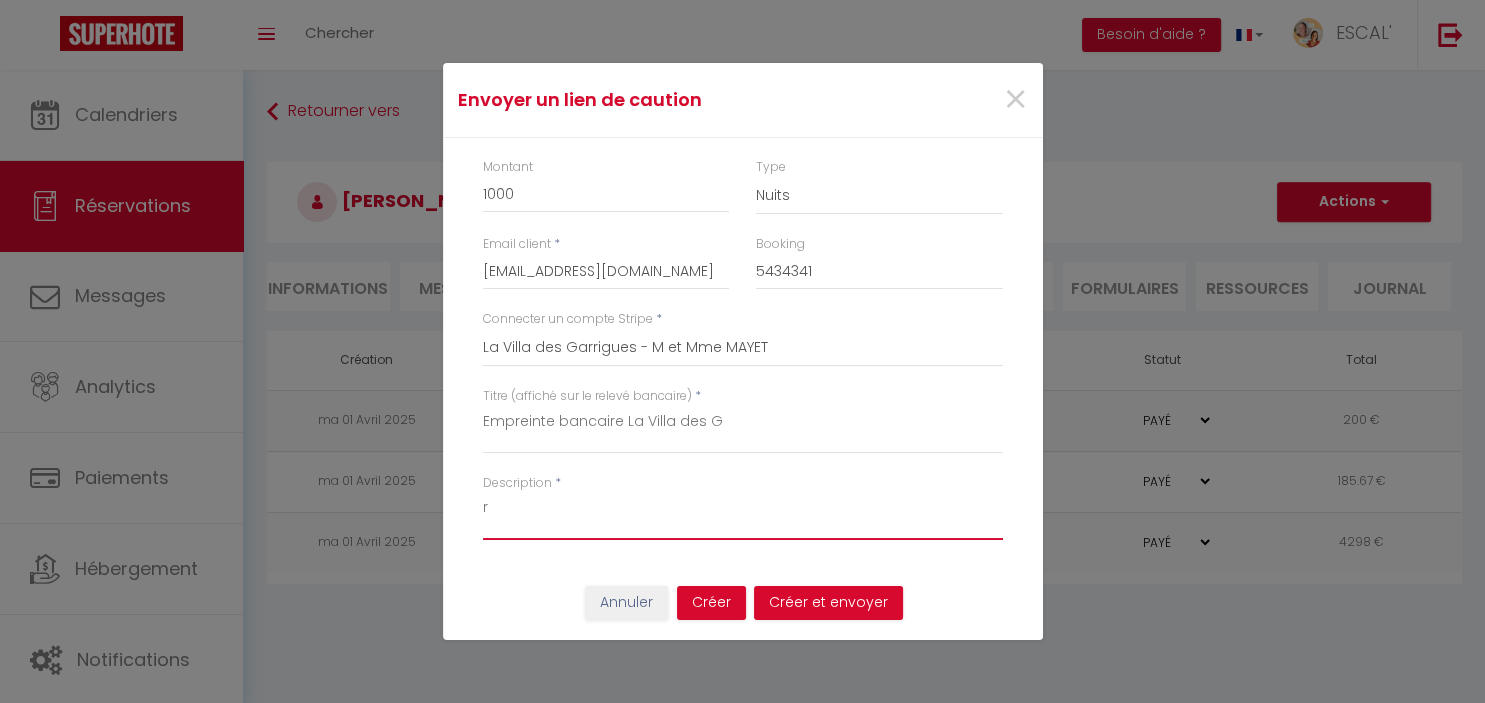 type 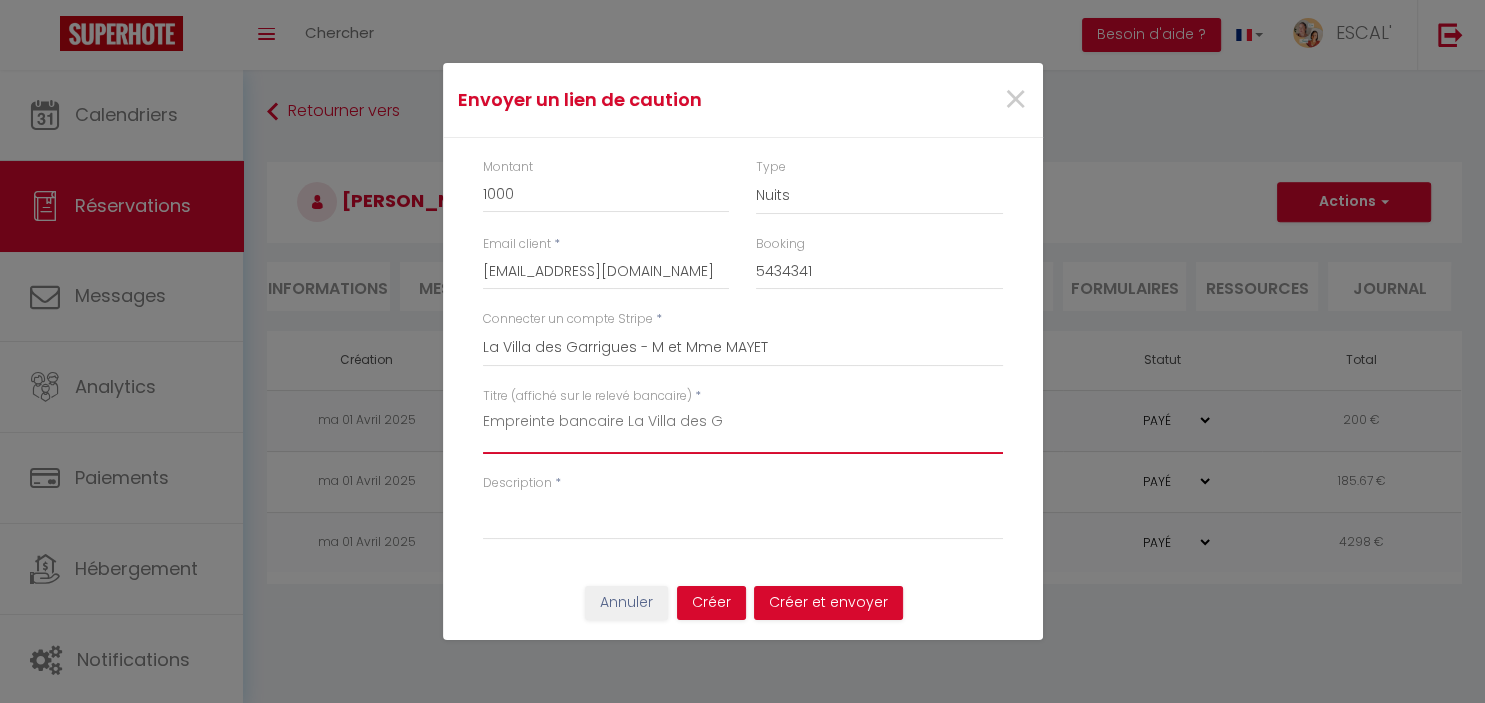 click on "Empreinte bancaire La Villa des G" at bounding box center [743, 430] 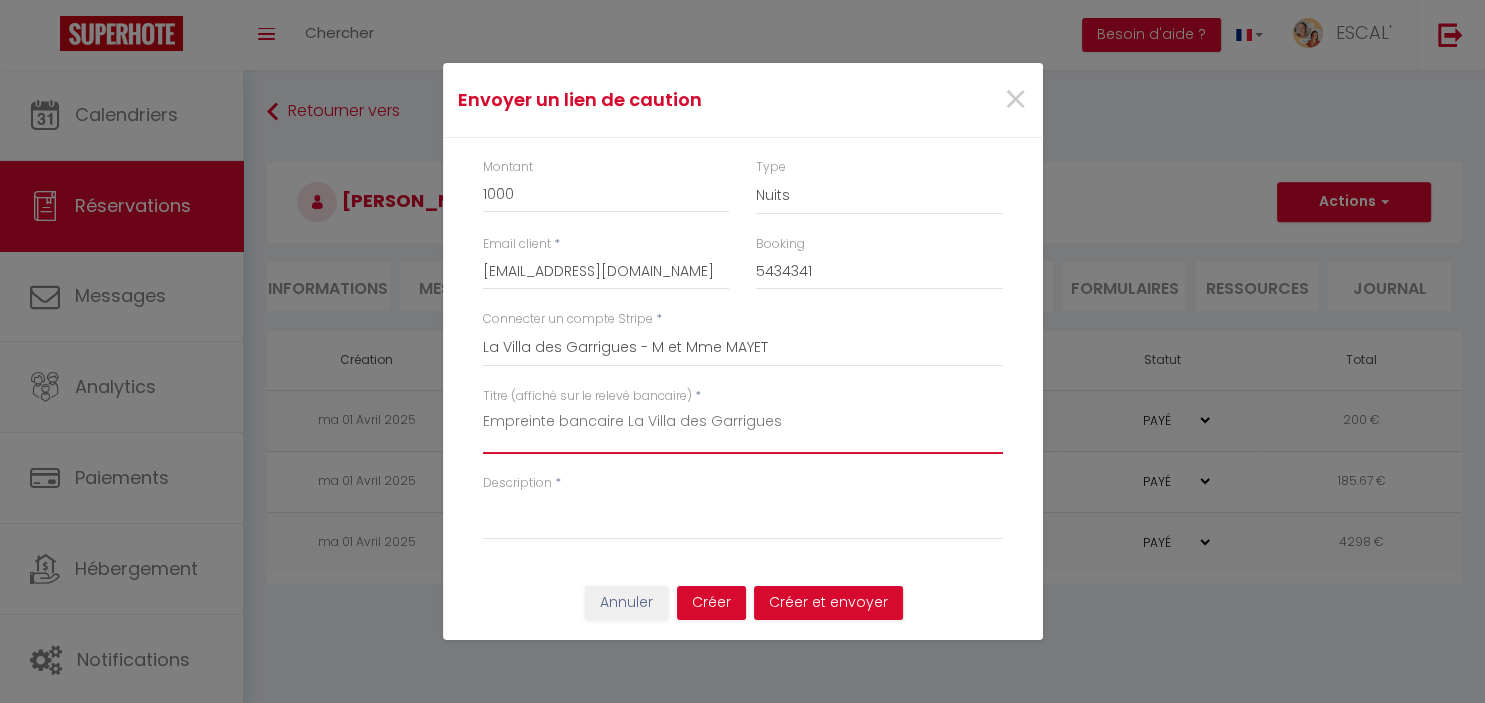 drag, startPoint x: 805, startPoint y: 430, endPoint x: 423, endPoint y: 407, distance: 382.69177 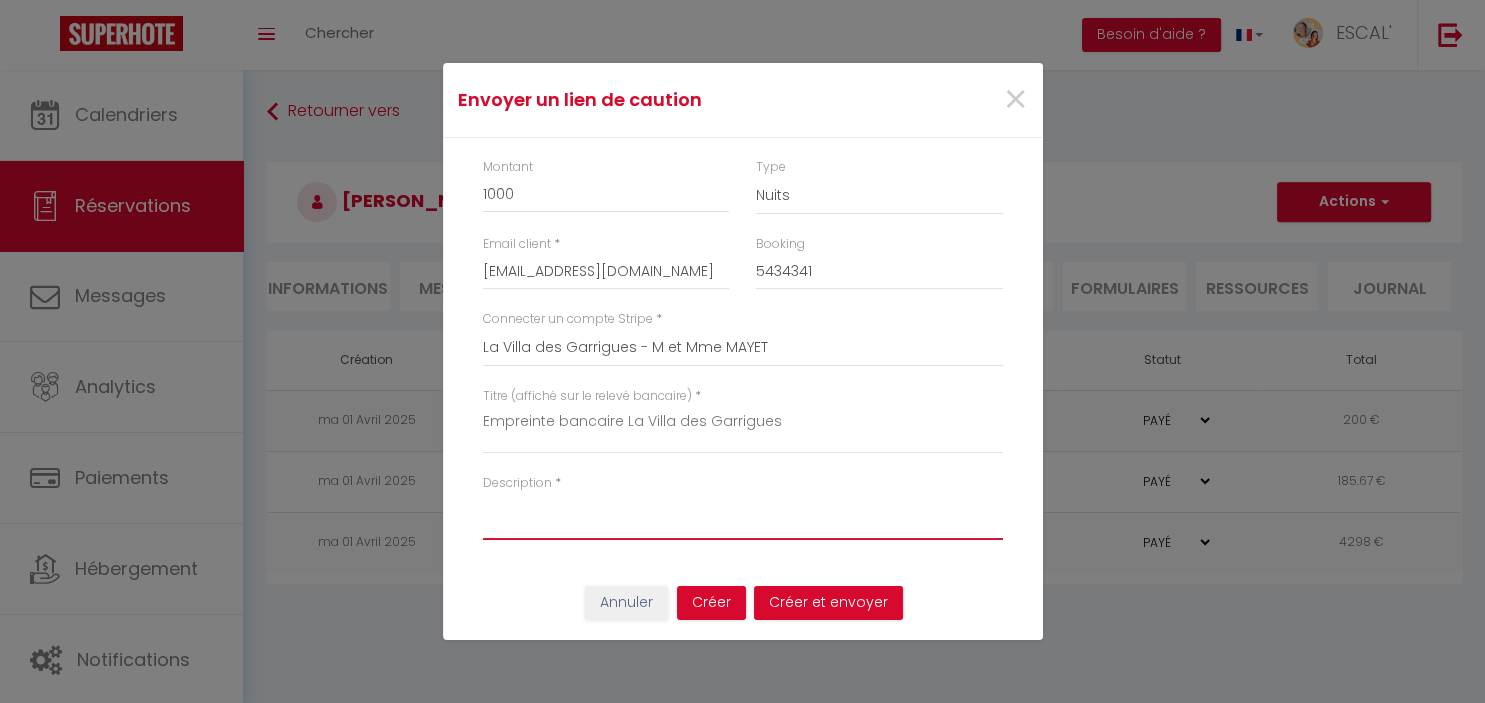 click on "Description" at bounding box center (743, 516) 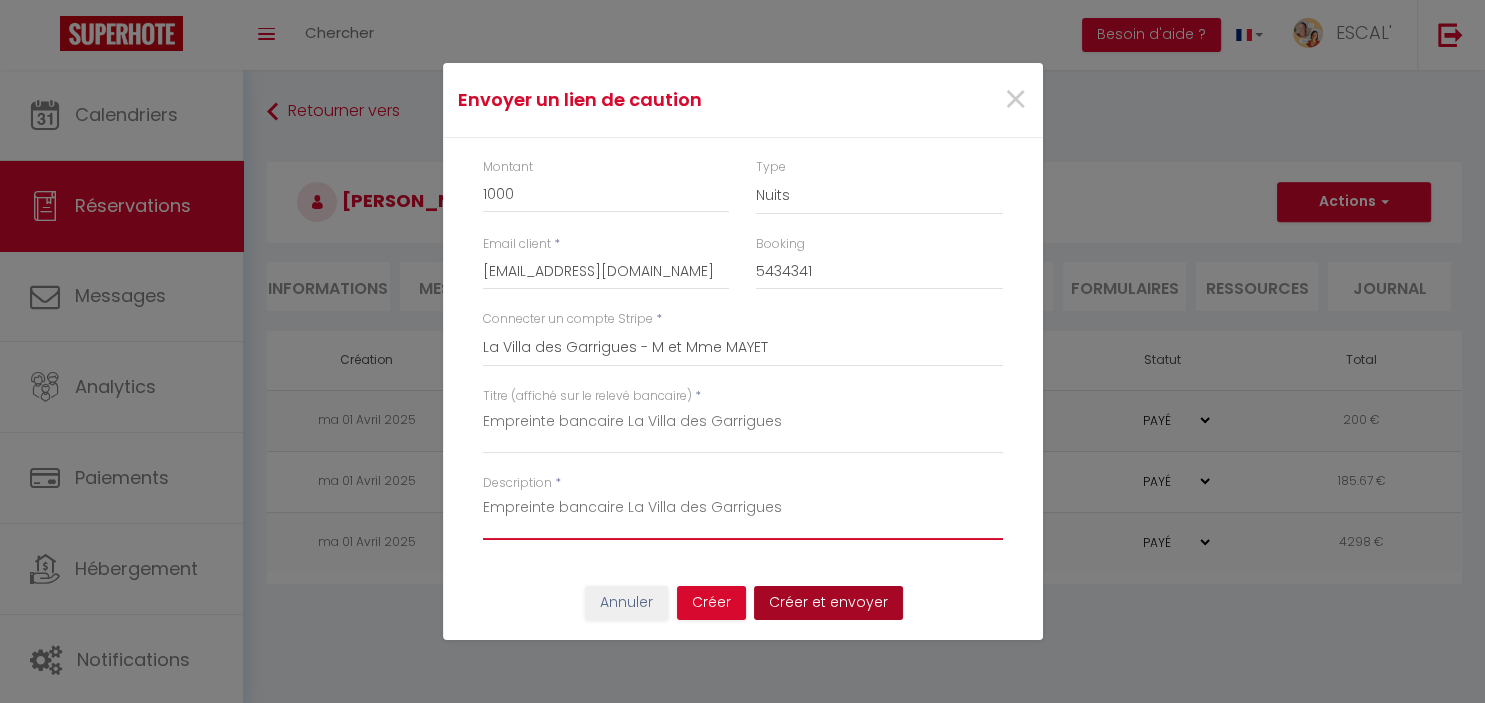type on "Empreinte bancaire La Villa des Garrigues" 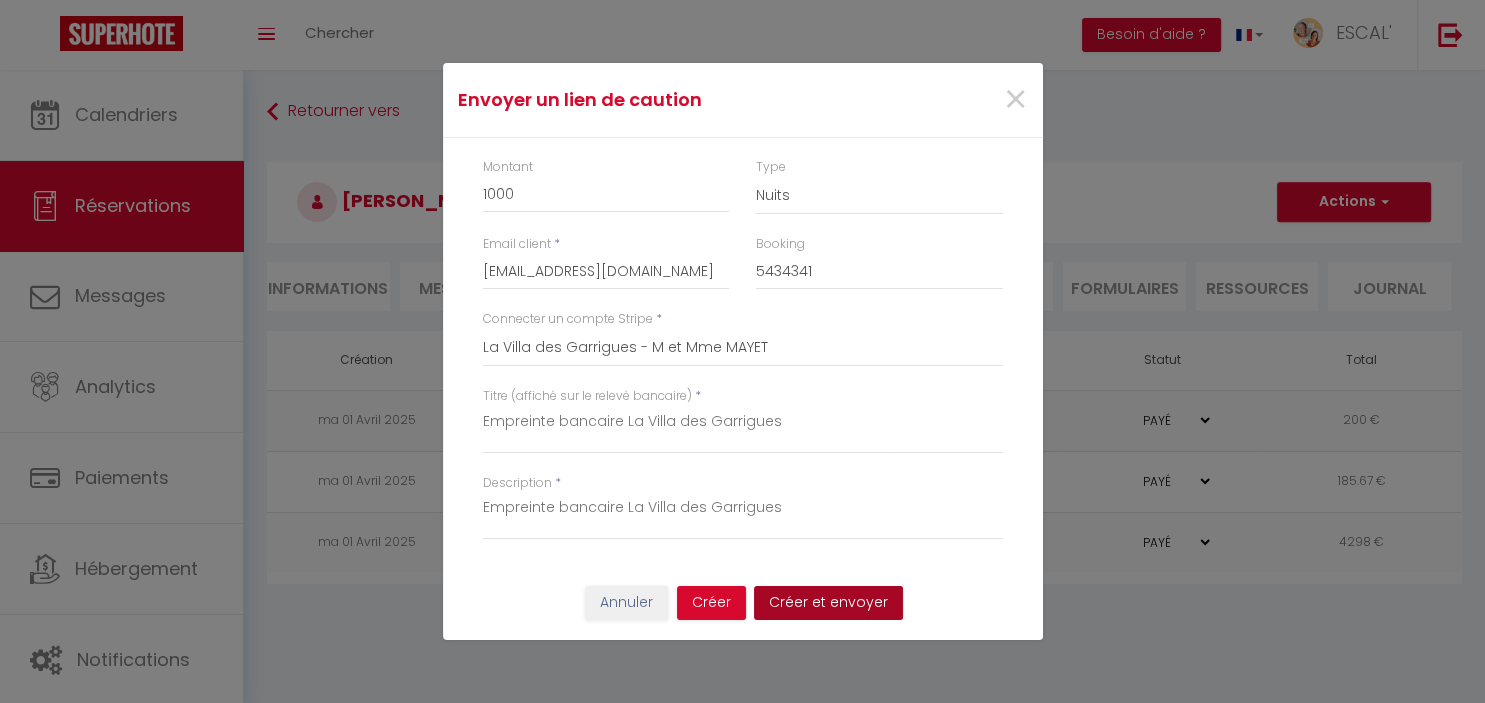 click on "Créer et envoyer" at bounding box center [828, 603] 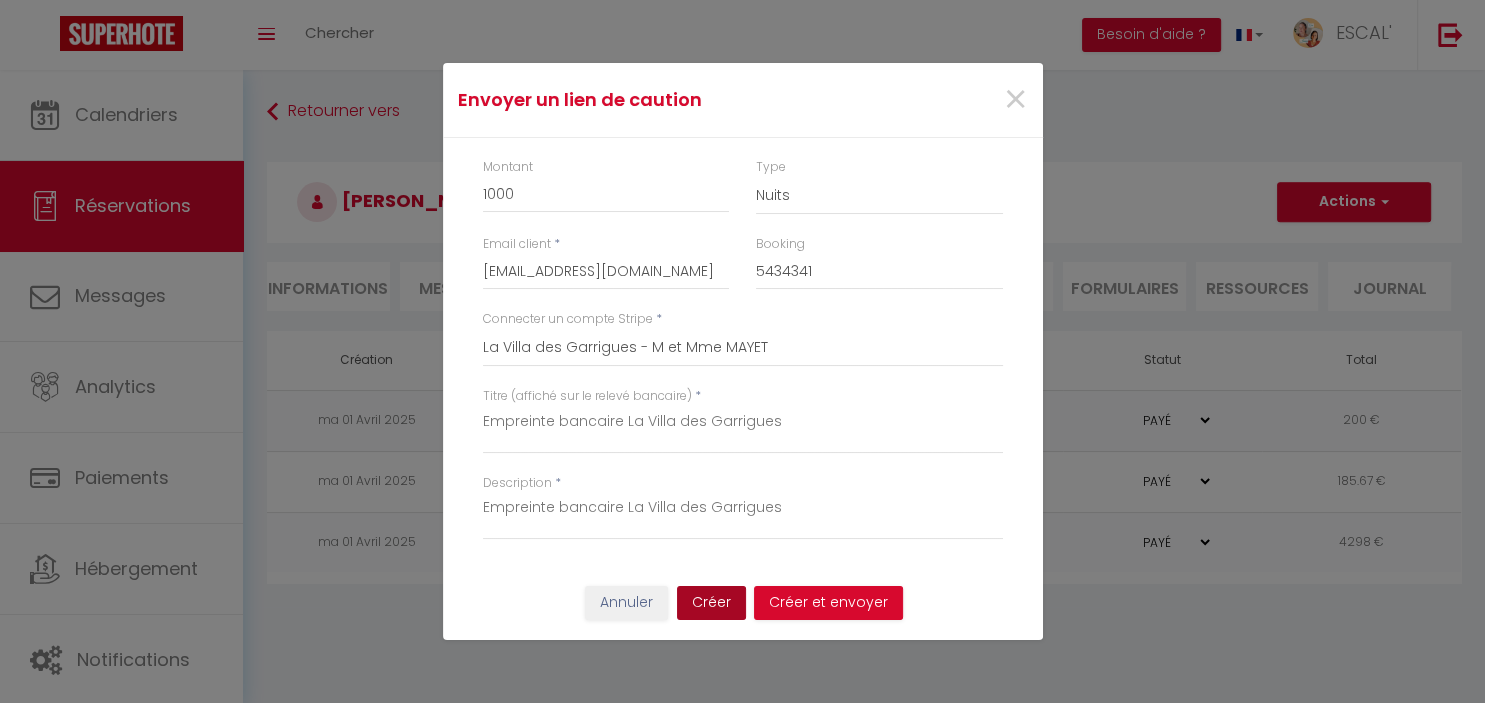 click on "Créer" at bounding box center [711, 603] 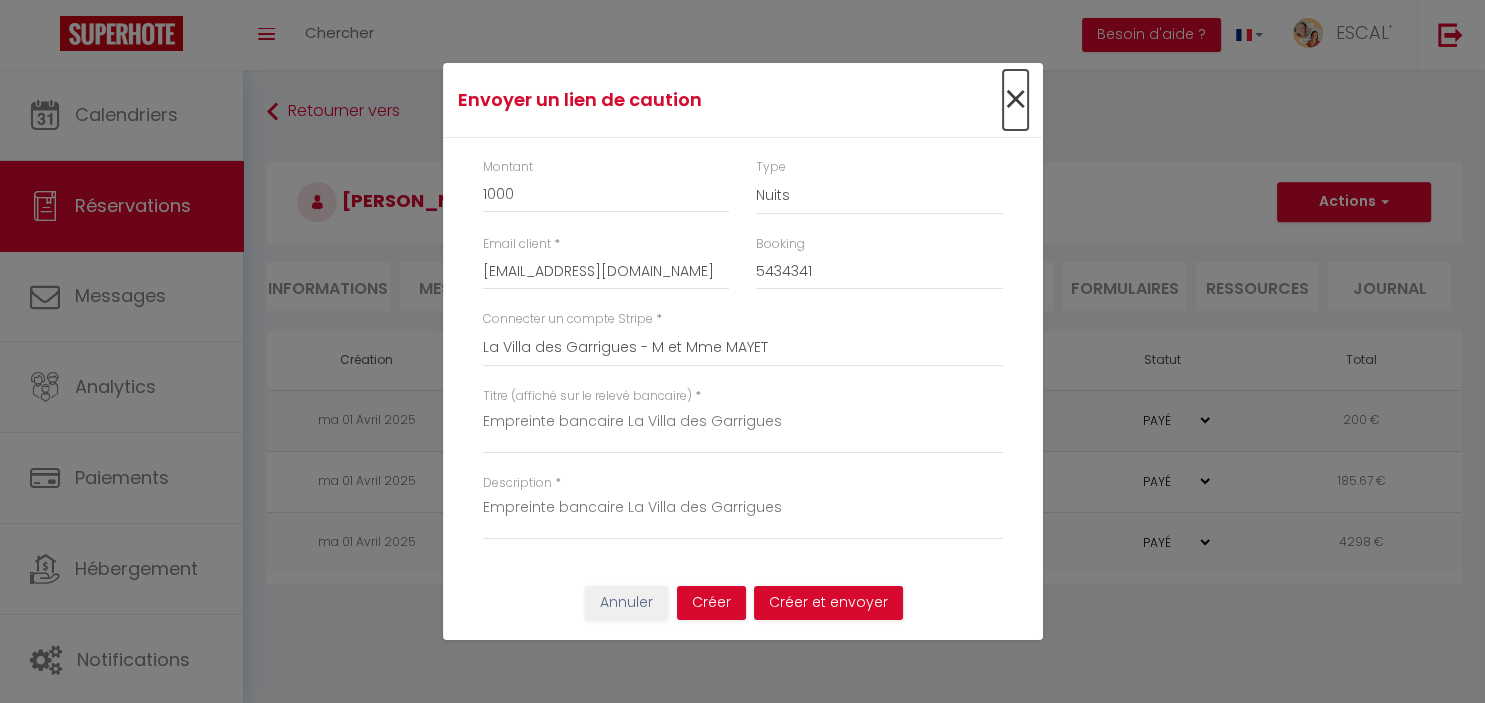 click on "×" at bounding box center (1015, 100) 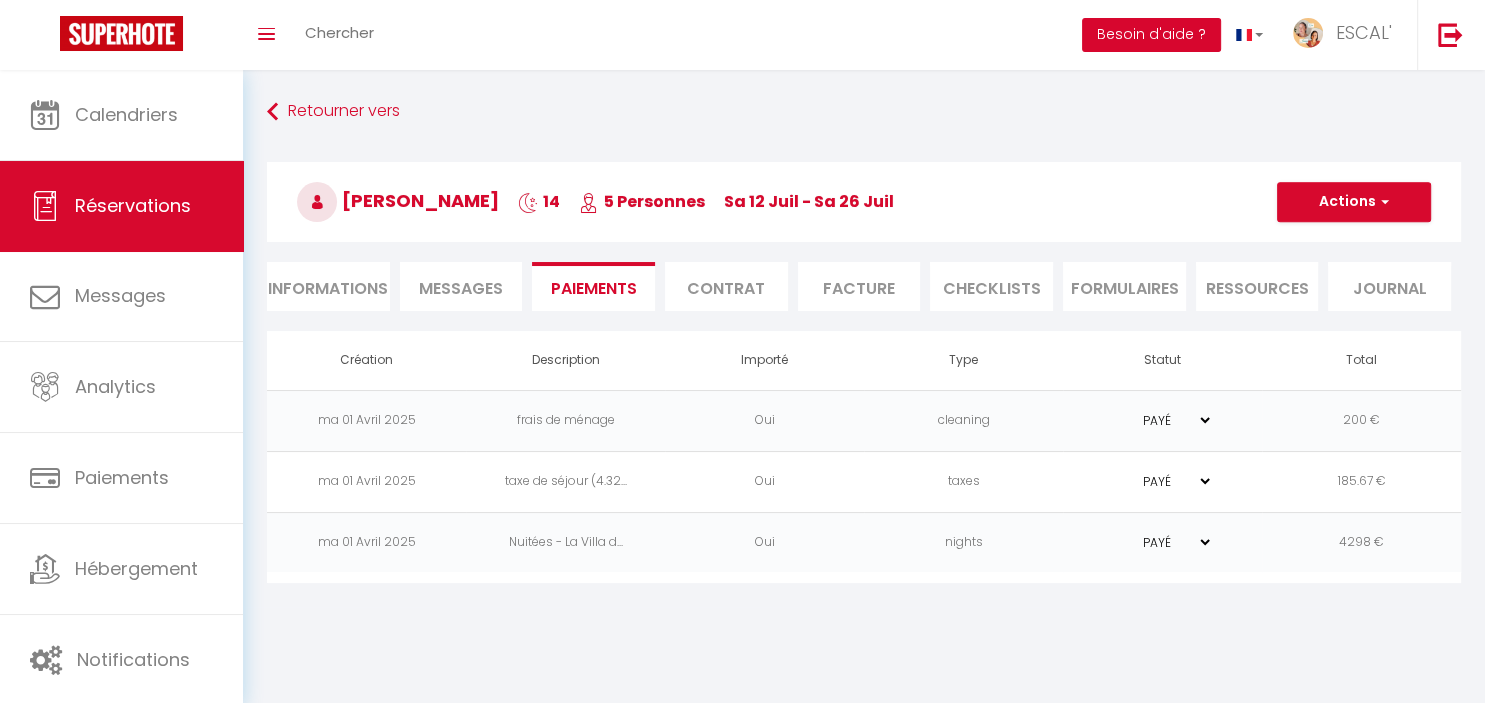 click on "Besoin d'aide ?" at bounding box center [1151, 35] 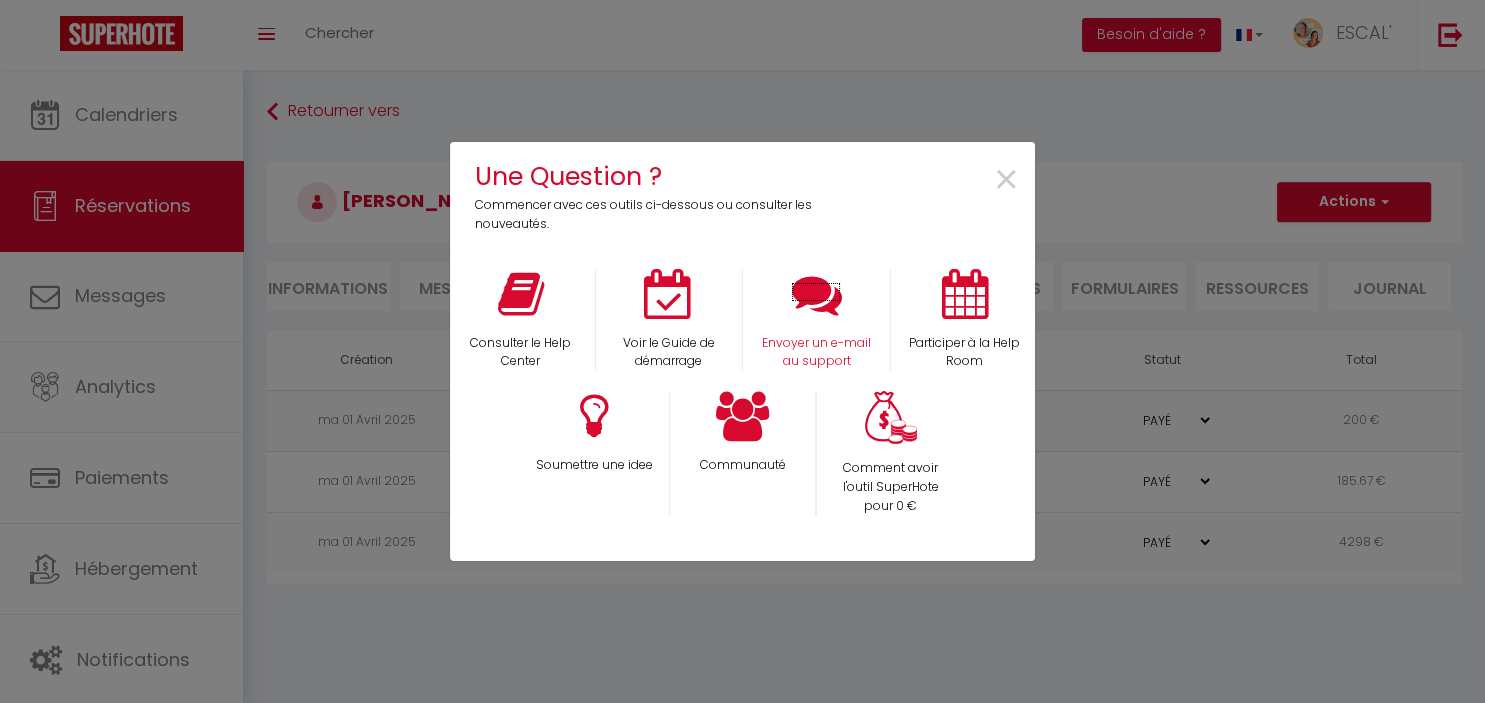 click at bounding box center [816, 294] 